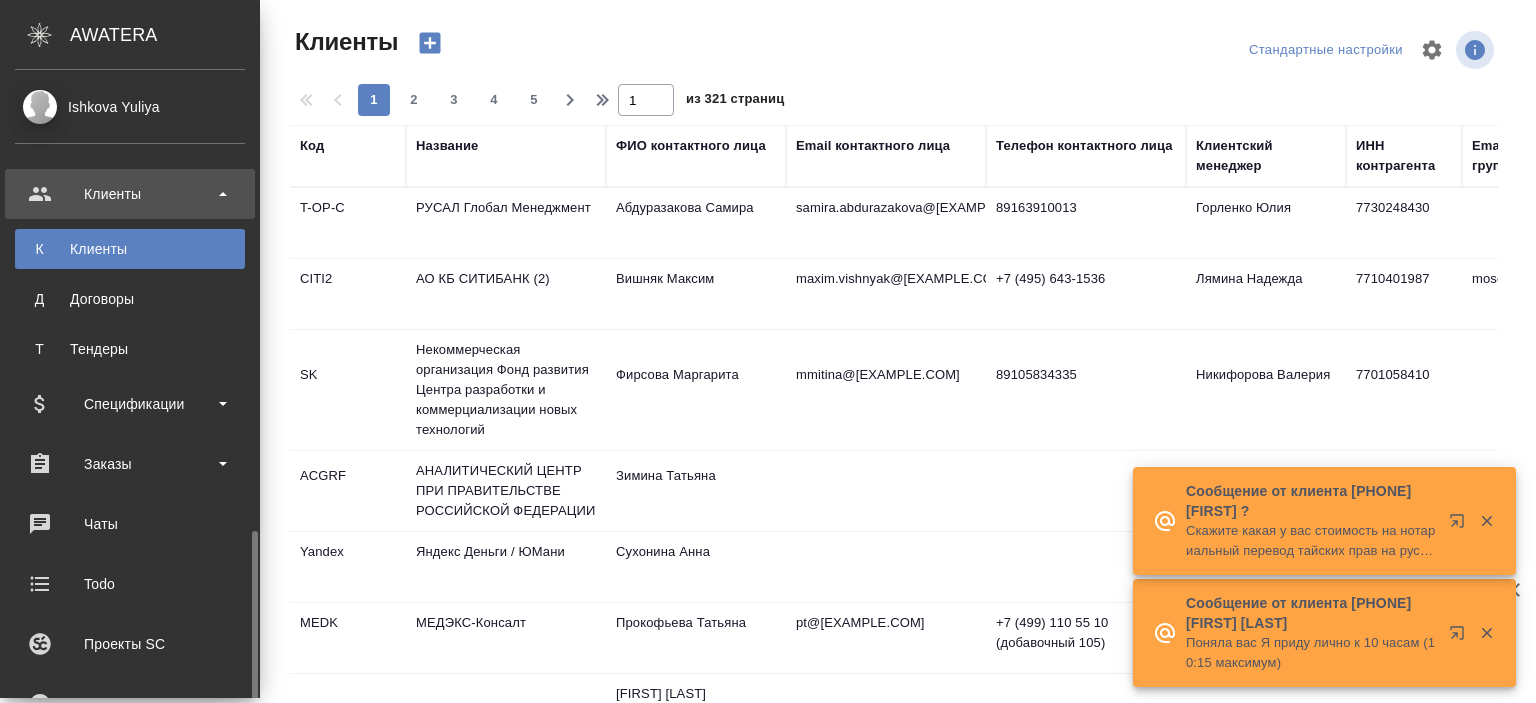 select on "RU" 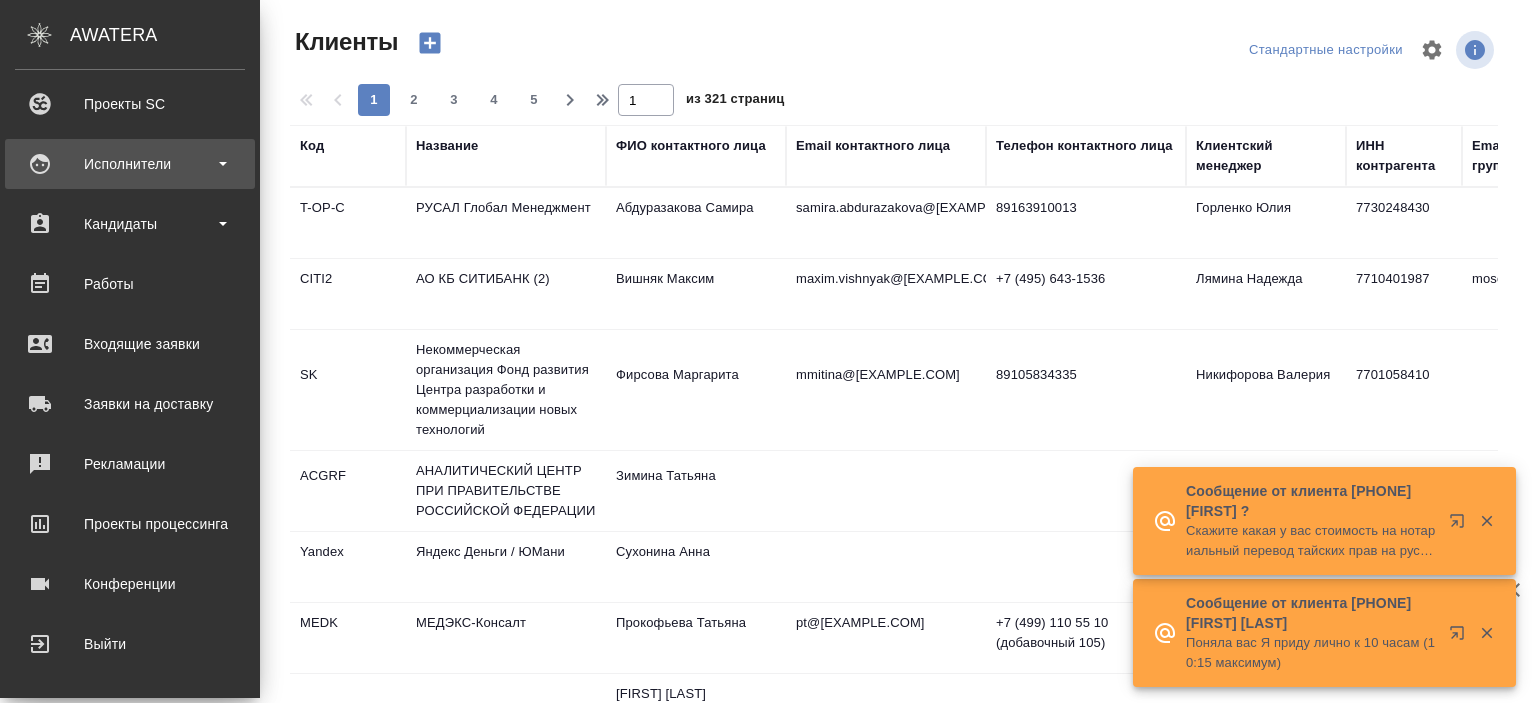 click on "Исполнители" at bounding box center (130, 164) 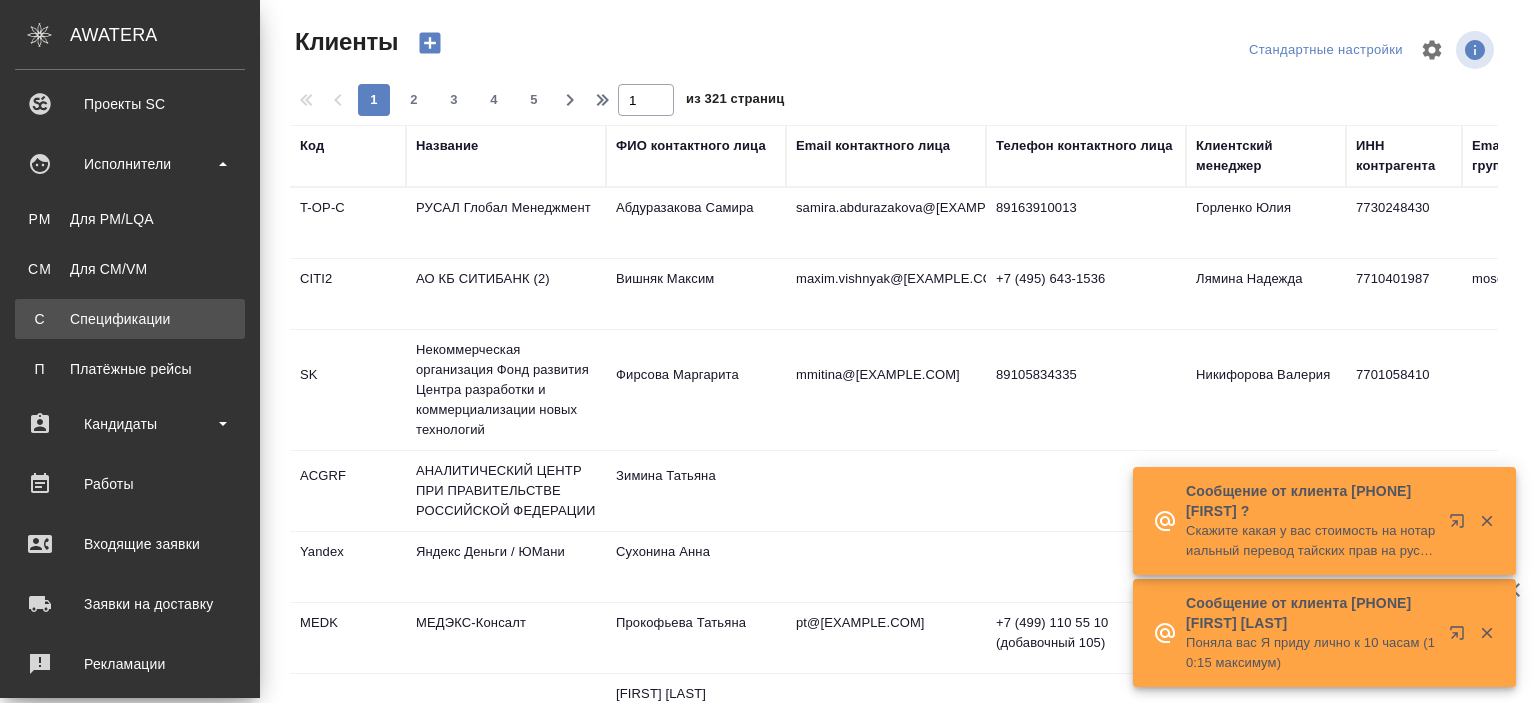 click on "Спецификации" at bounding box center [130, 319] 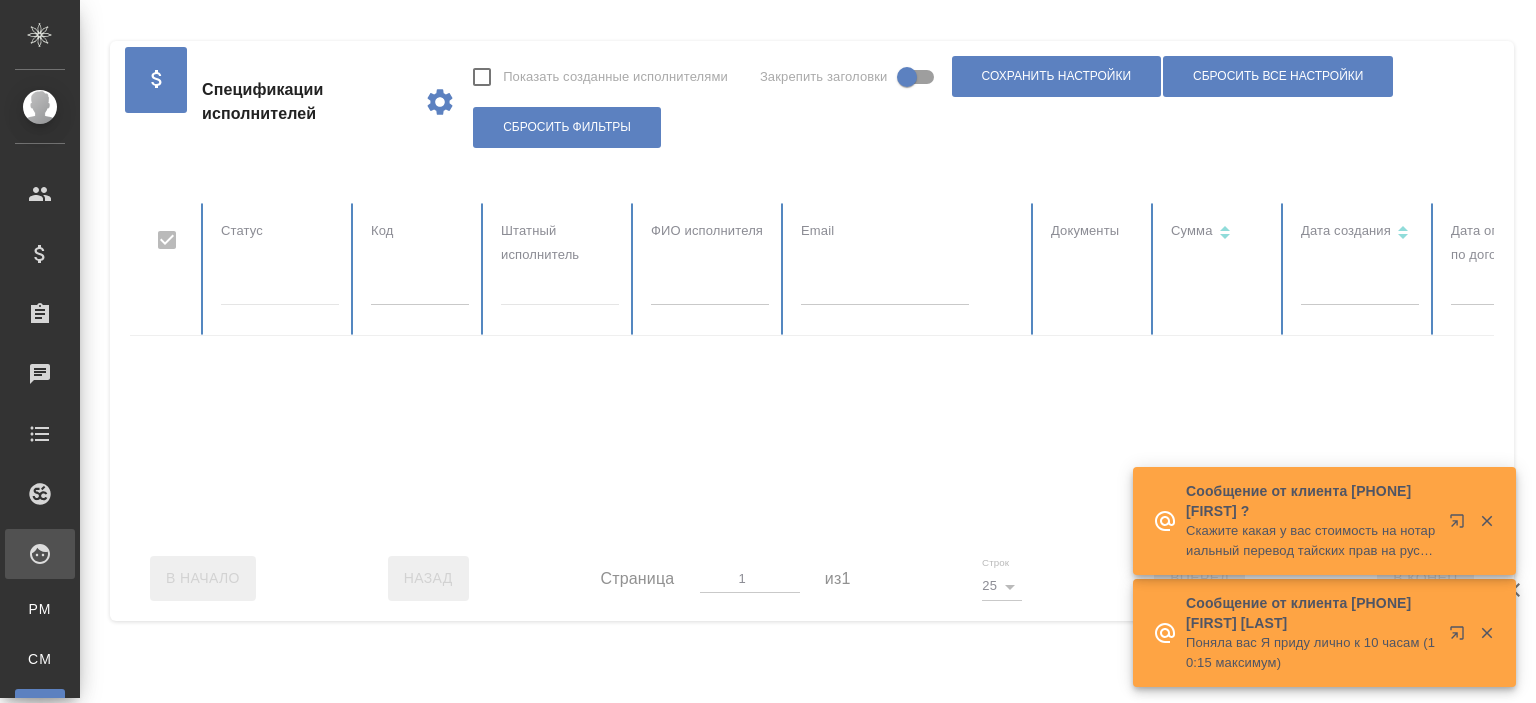 checkbox on "false" 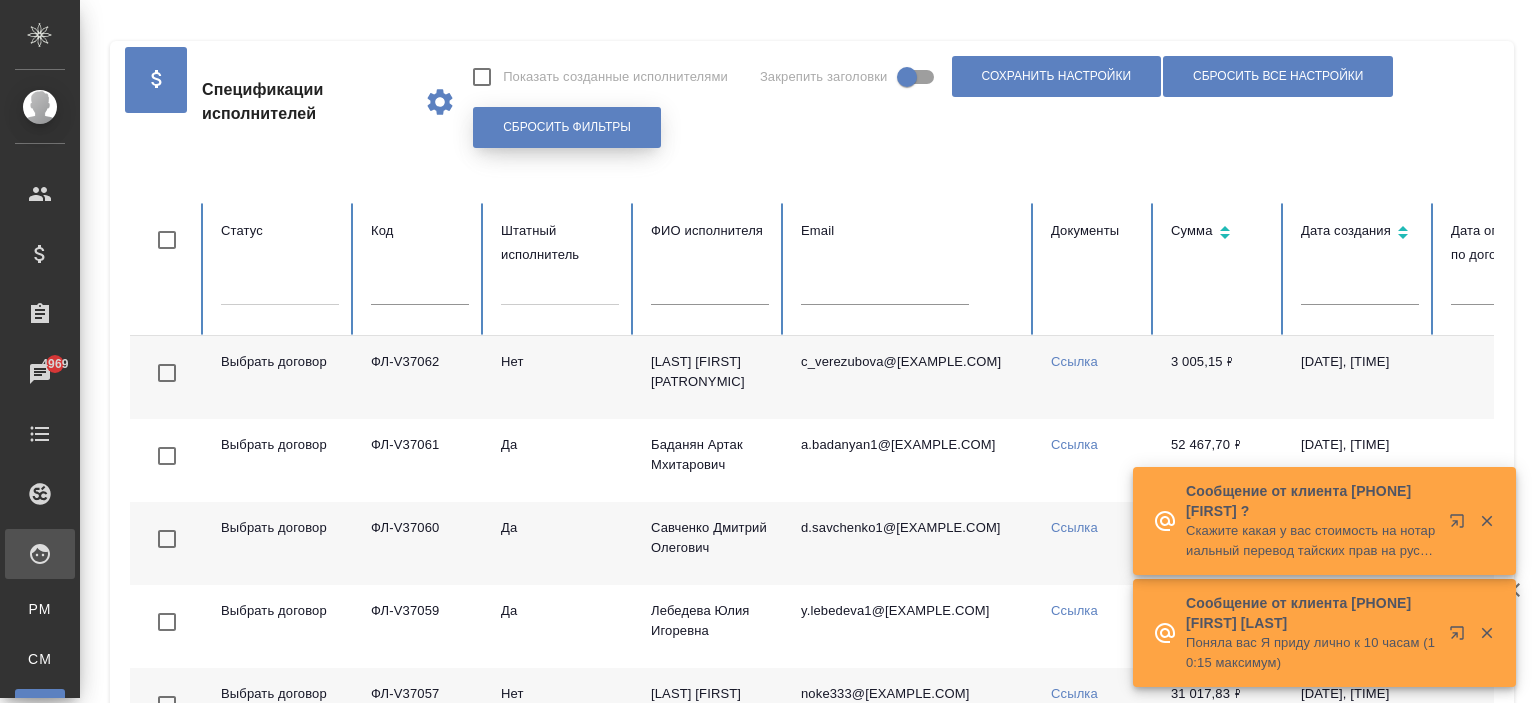 click on "Сбросить фильтры" at bounding box center [567, 127] 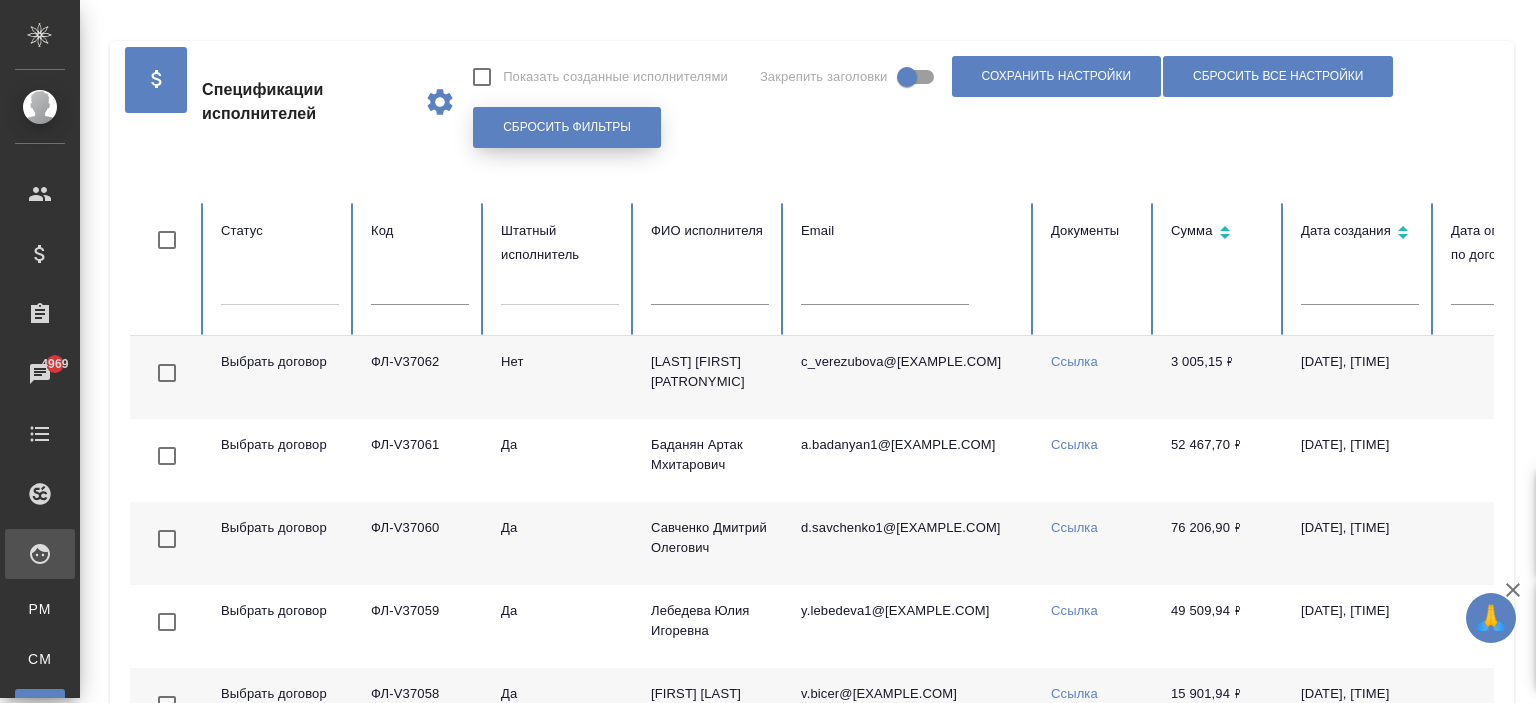 click on "Сбросить фильтры" at bounding box center (567, 127) 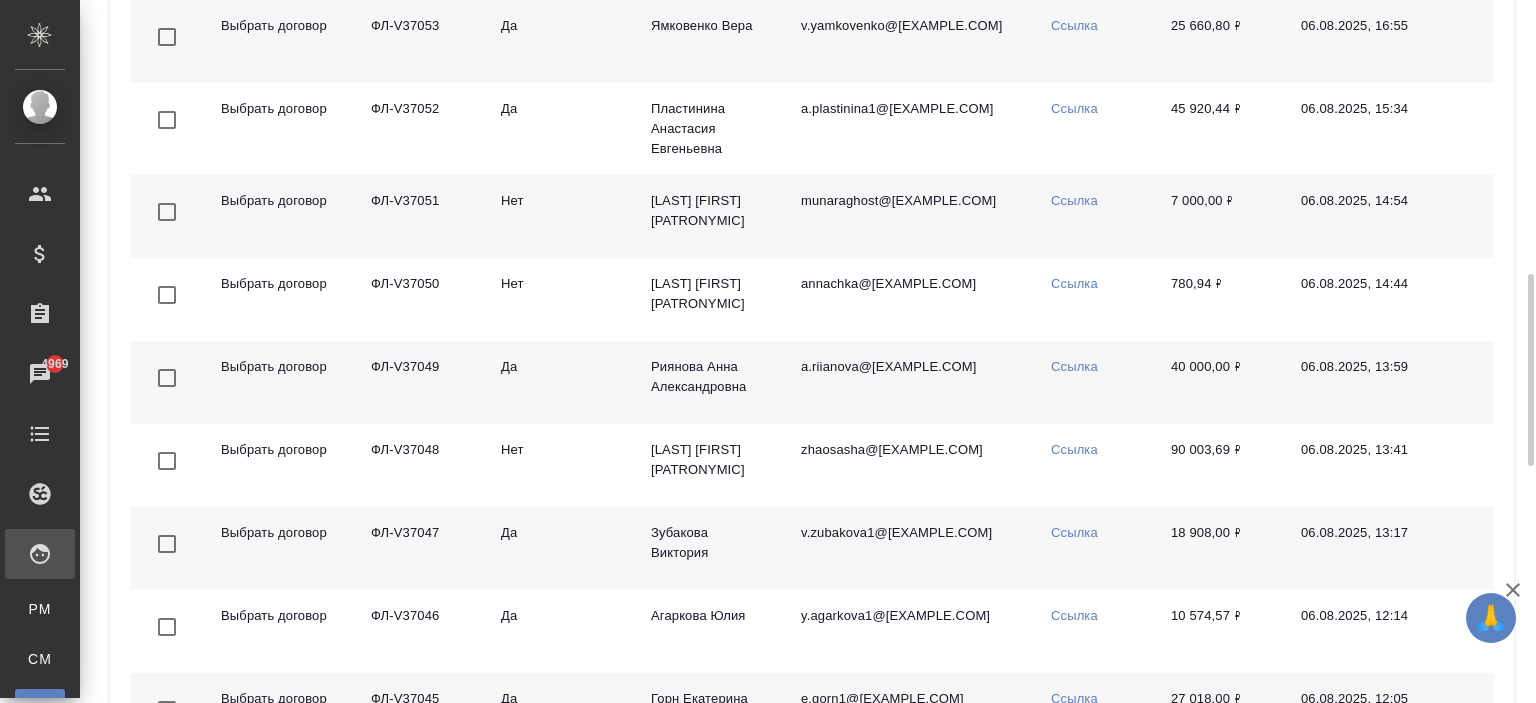 scroll, scrollTop: 1863, scrollLeft: 0, axis: vertical 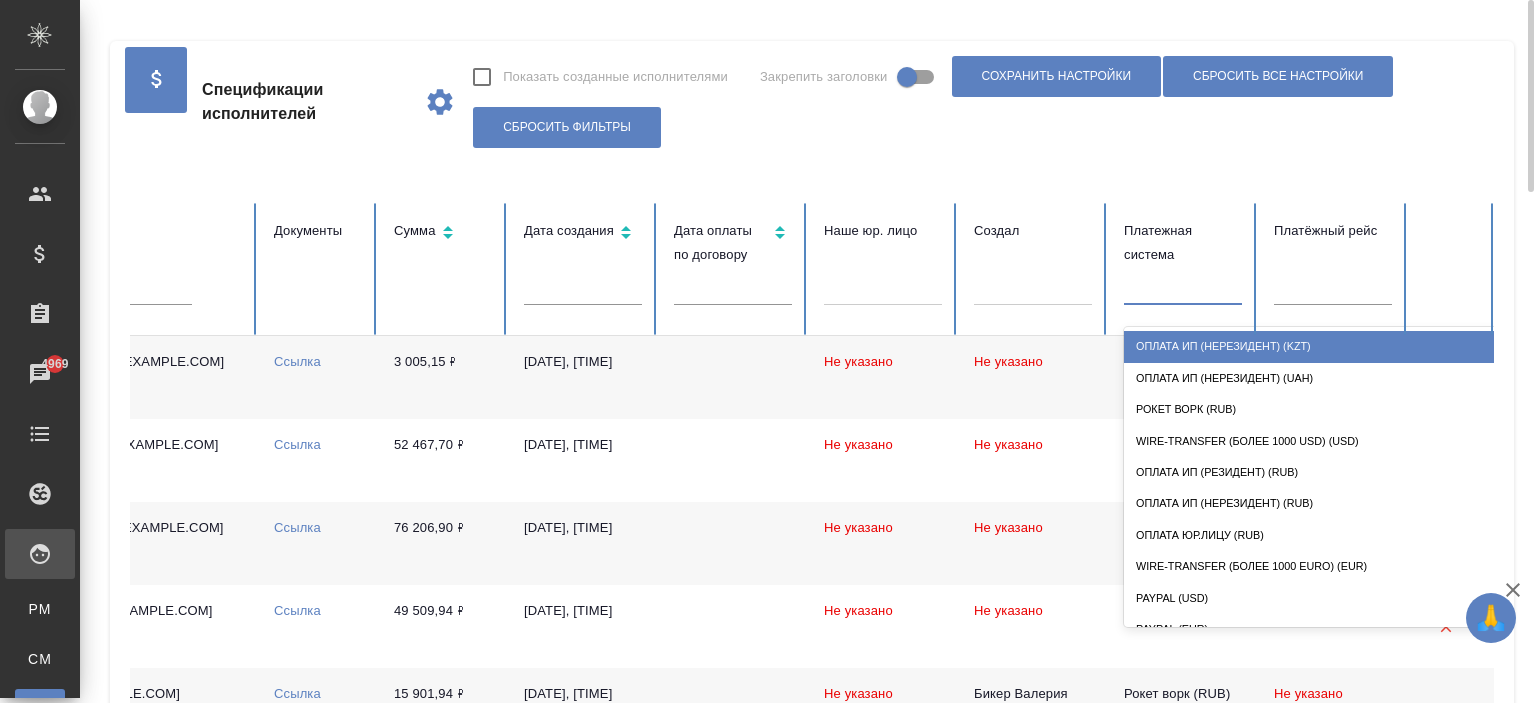 click at bounding box center [1183, 285] 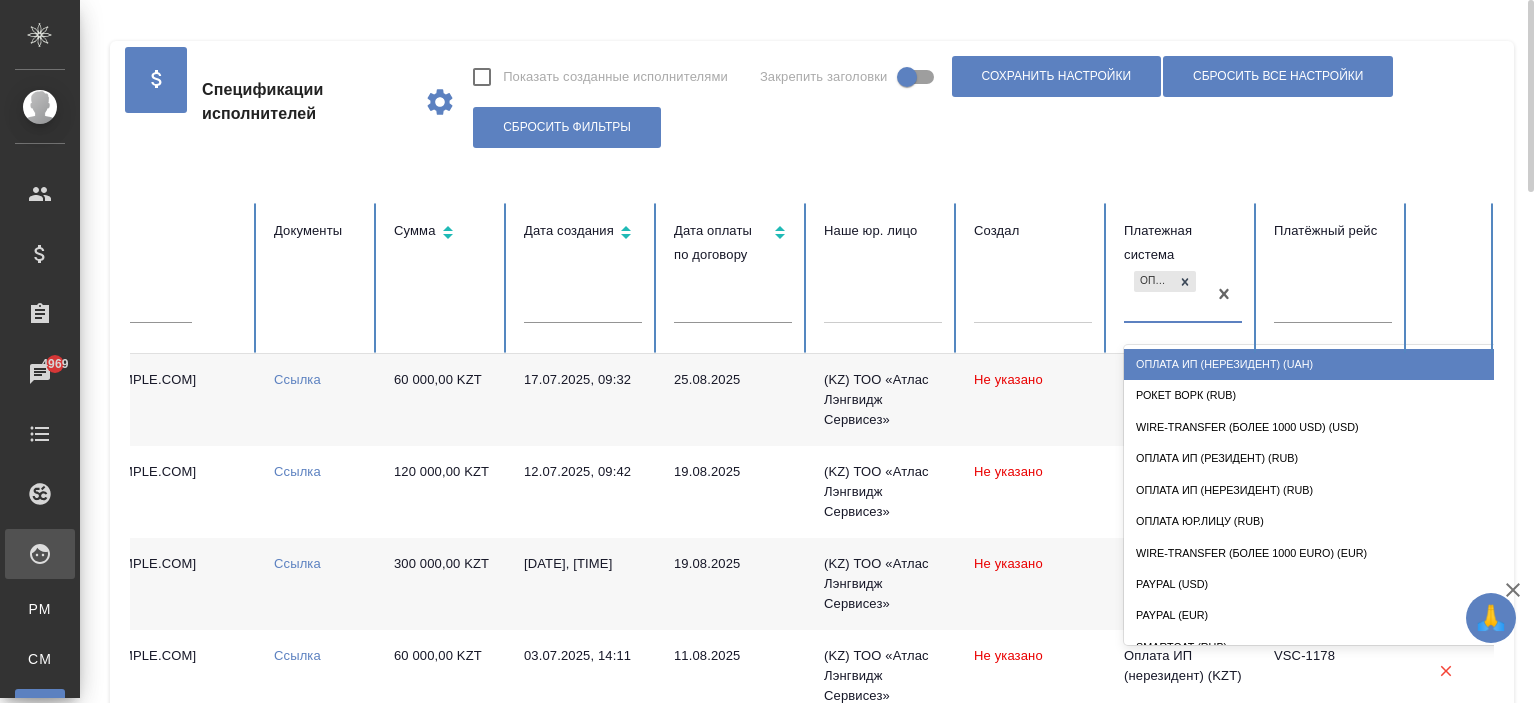 click at bounding box center (1135, 306) 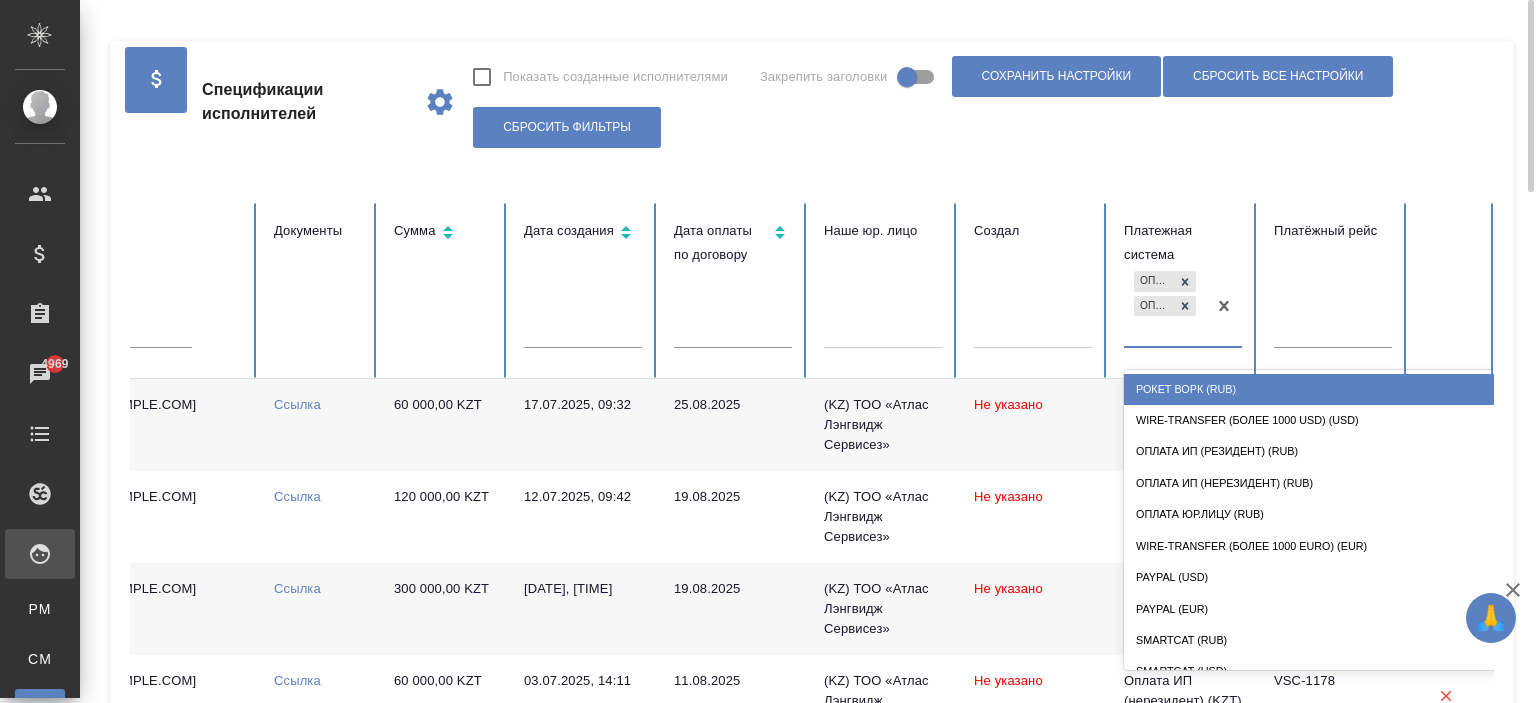 click on "Оплата ИП (нерезидент) (KZT) Оплата ИП (нерезидент) (UAH)" at bounding box center [1165, 306] 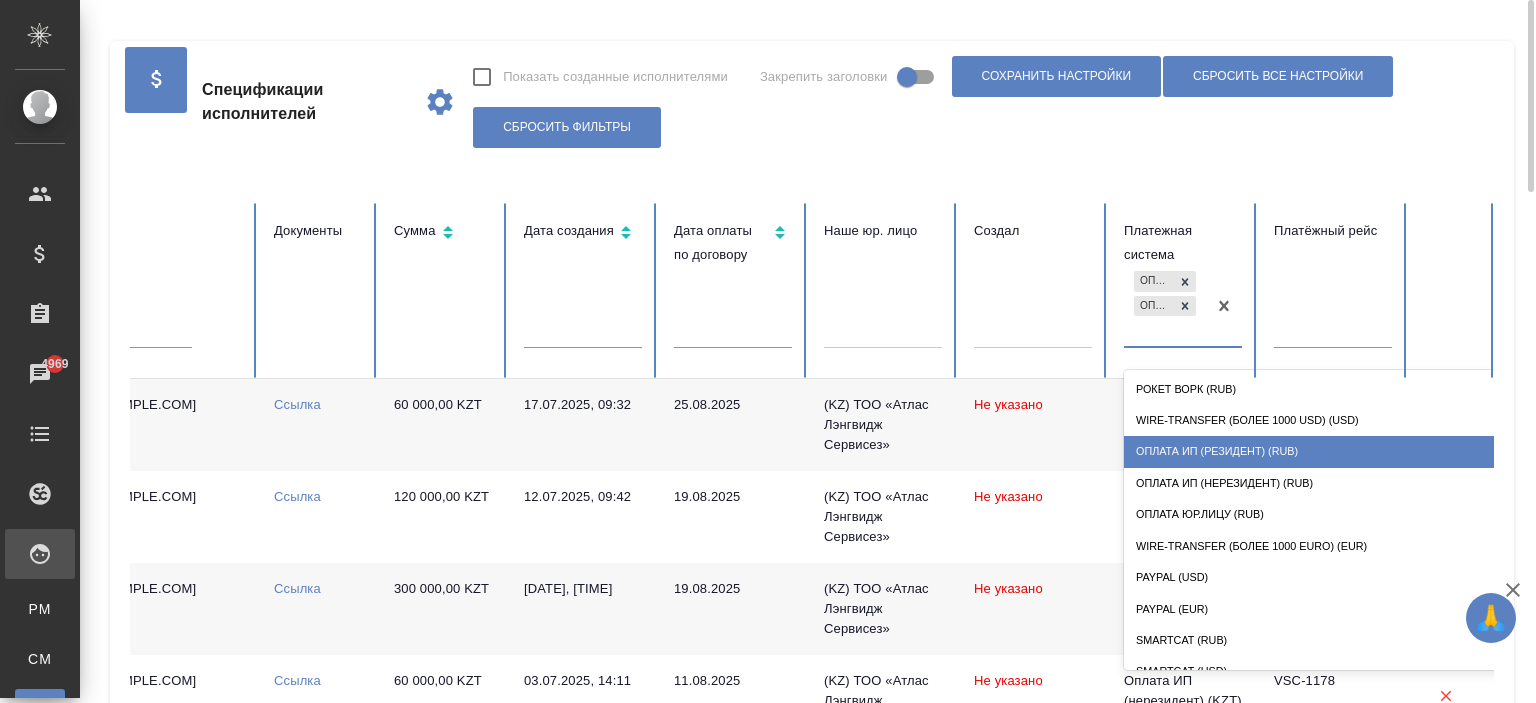 click on "Оплата ИП (резидент) (RUB)" at bounding box center (1324, 451) 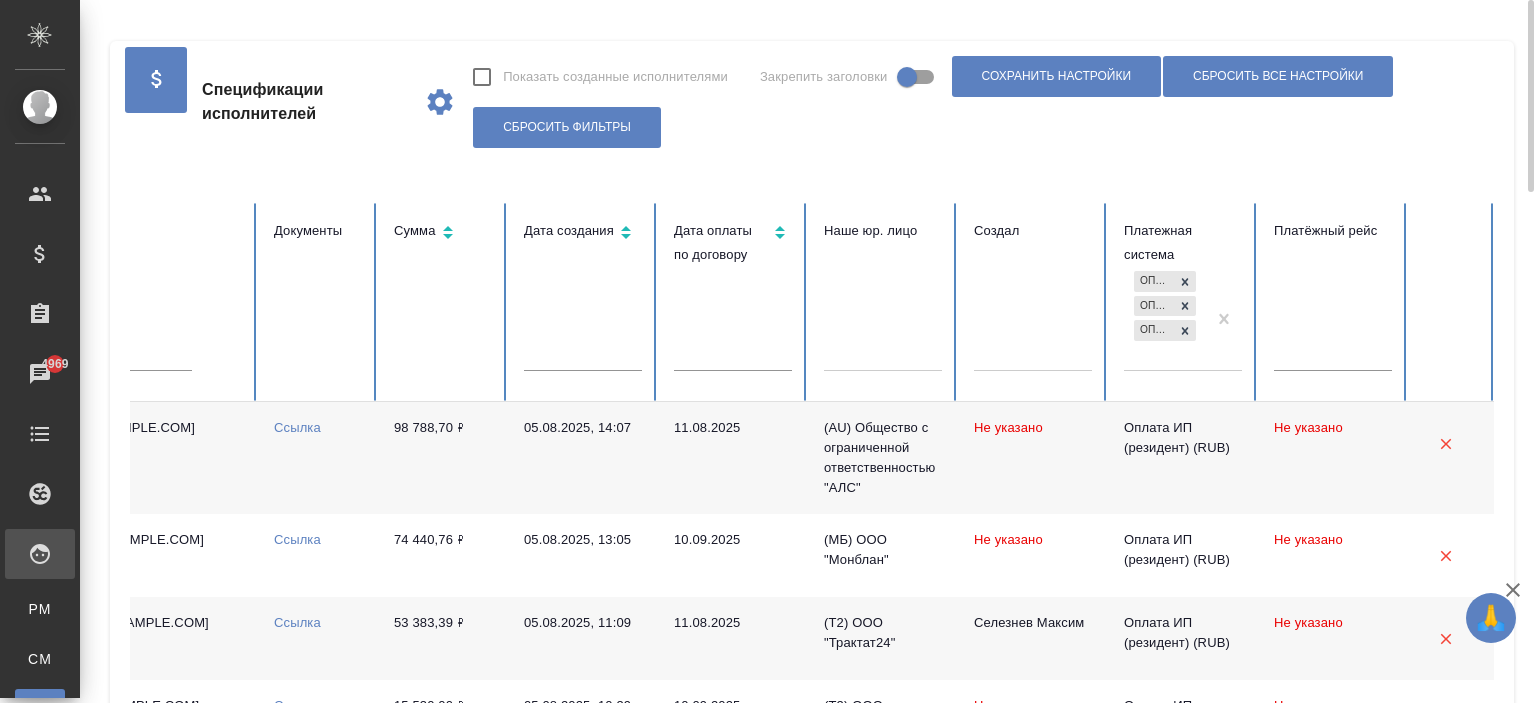 click on "Оплата ИП (нерезидент) (KZT) Оплата ИП (нерезидент) (UAH) Оплата ИП (резидент) (RUB)" at bounding box center (1165, 318) 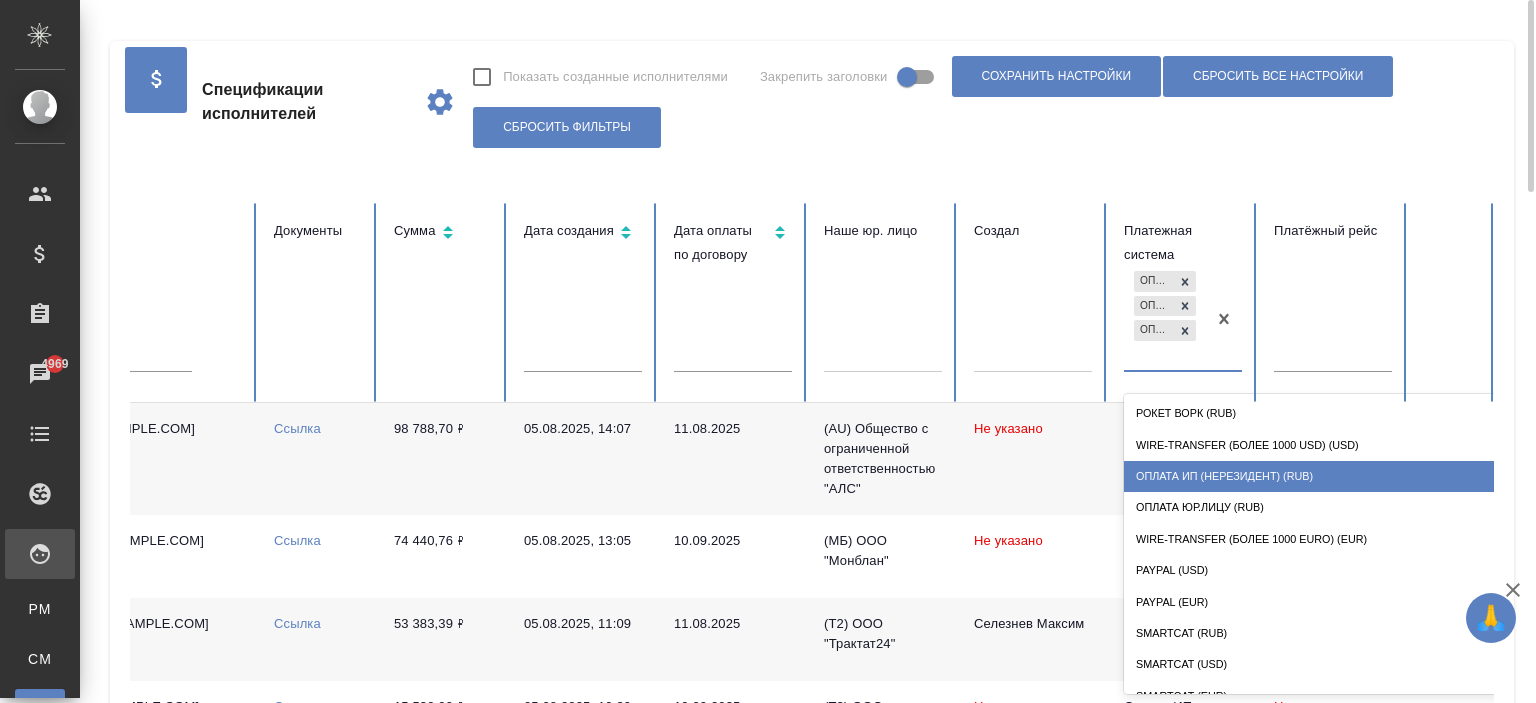 click on "Оплата ИП (нерезидент) (RUB)" at bounding box center [1324, 476] 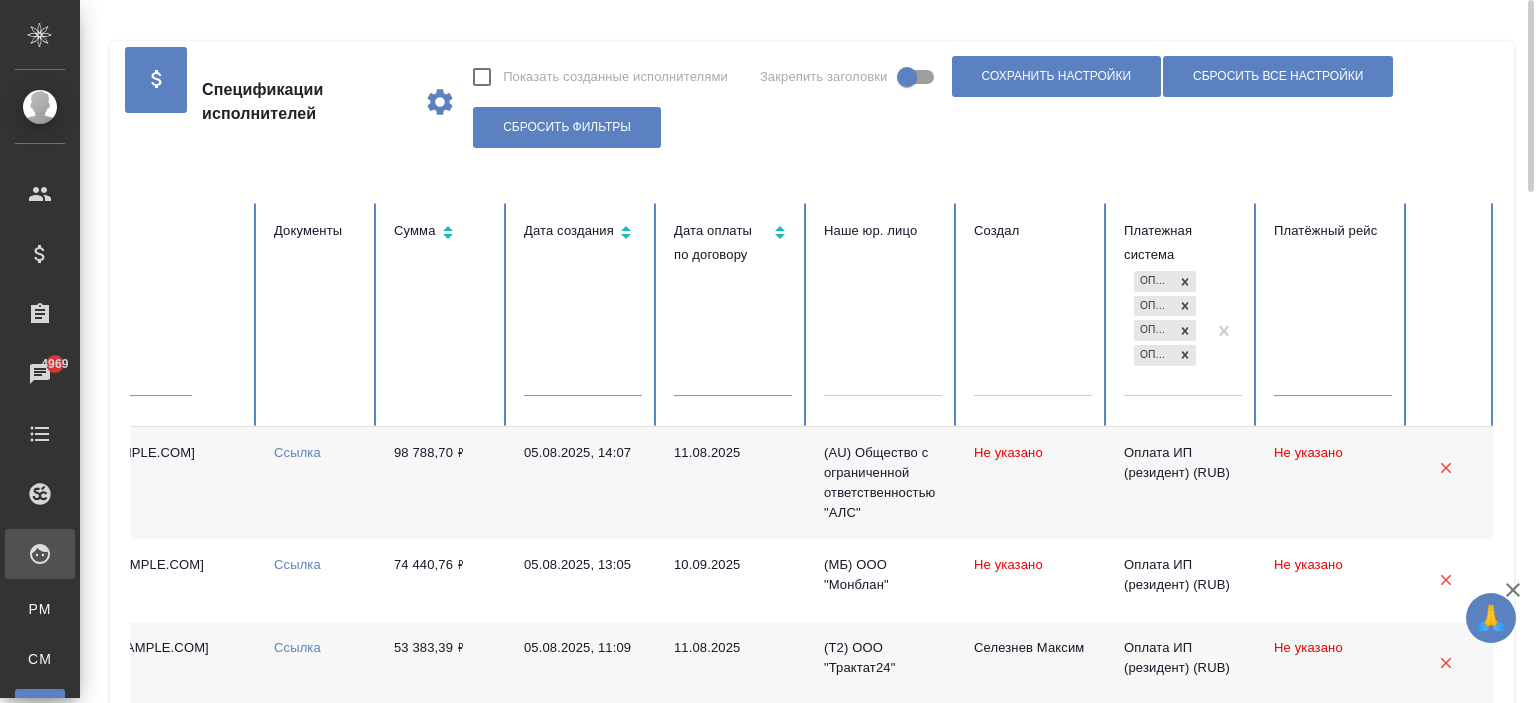 click on "Оплата ИП (нерезидент) (KZT) Оплата ИП (нерезидент) (UAH) Оплата ИП (резидент) (RUB) Оплата ИП (нерезидент) (RUB)" at bounding box center [1165, 330] 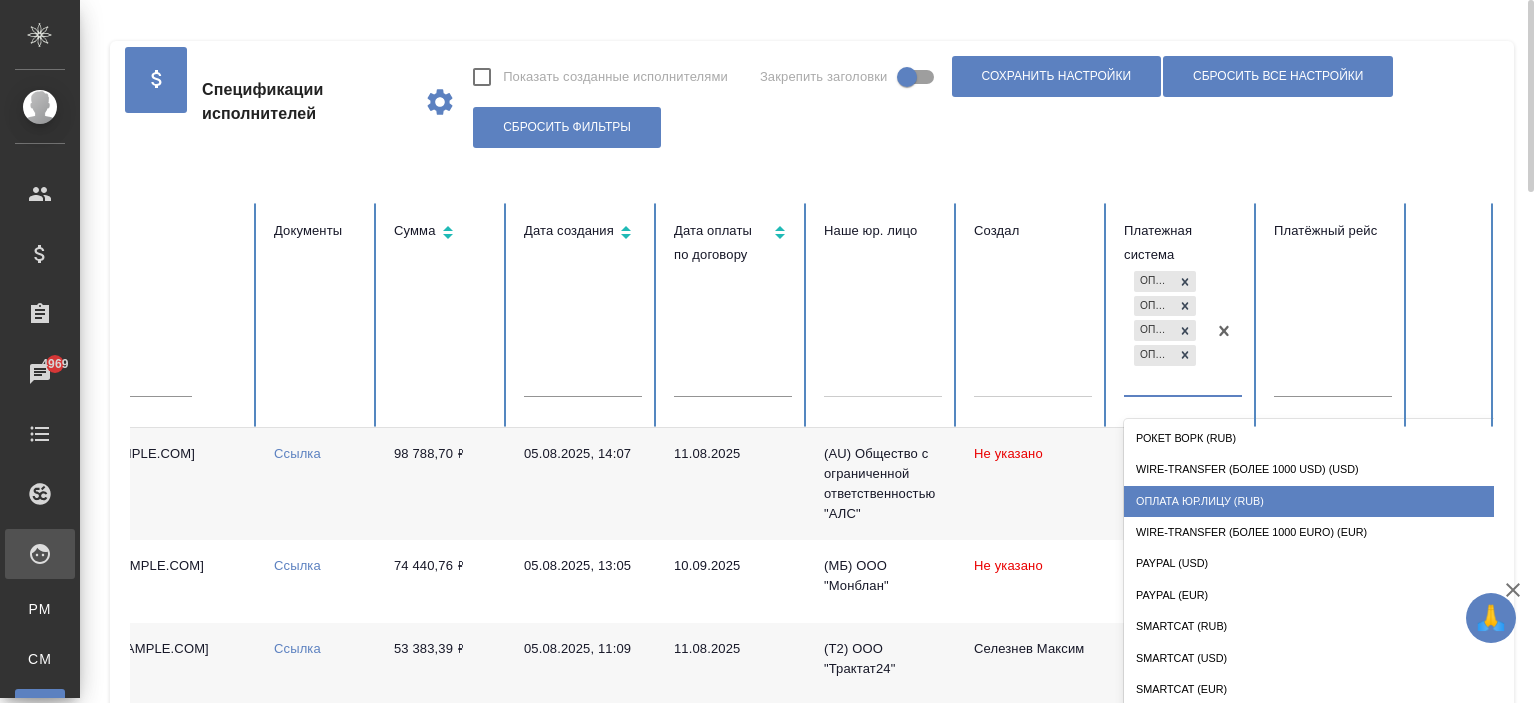 click on "Оплата Юр.лицу (RUB)" at bounding box center [1324, 501] 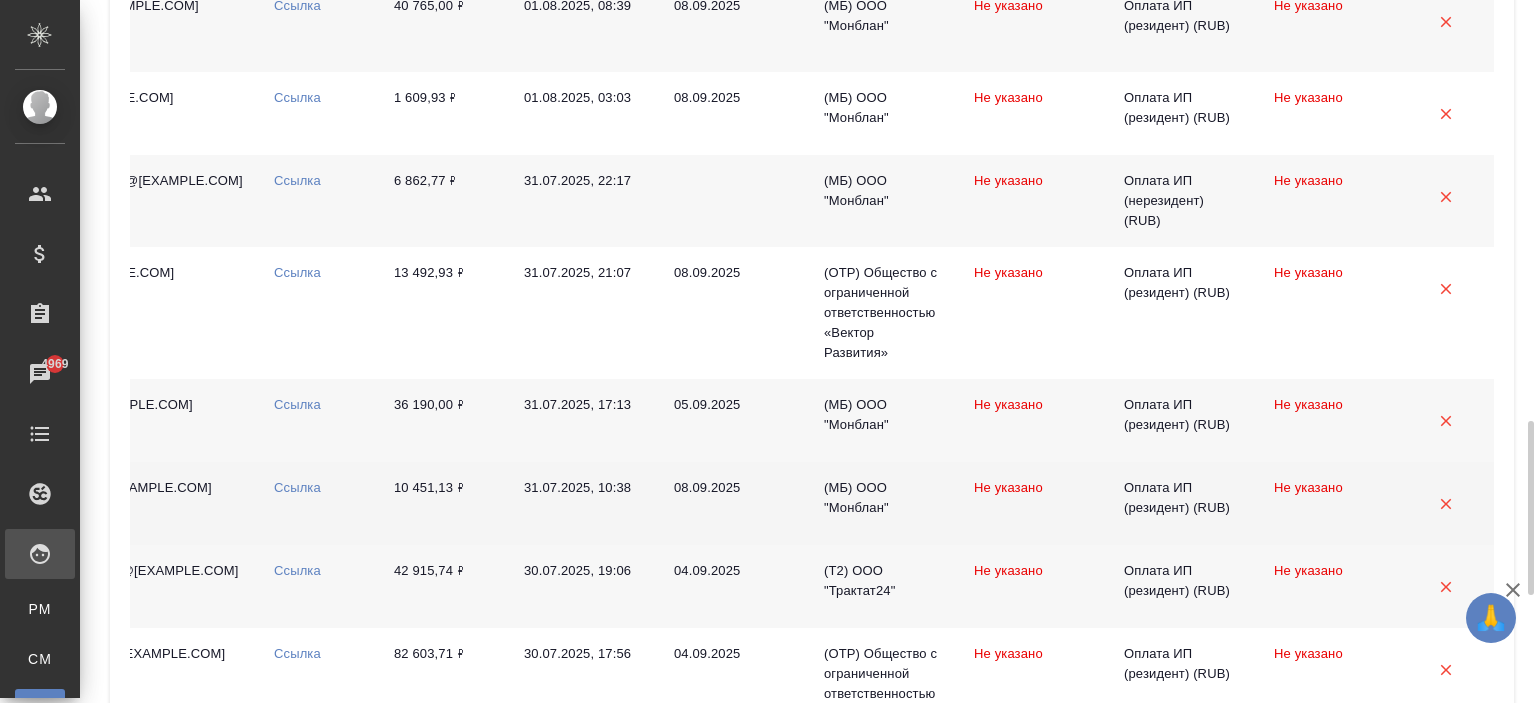 scroll, scrollTop: 2134, scrollLeft: 0, axis: vertical 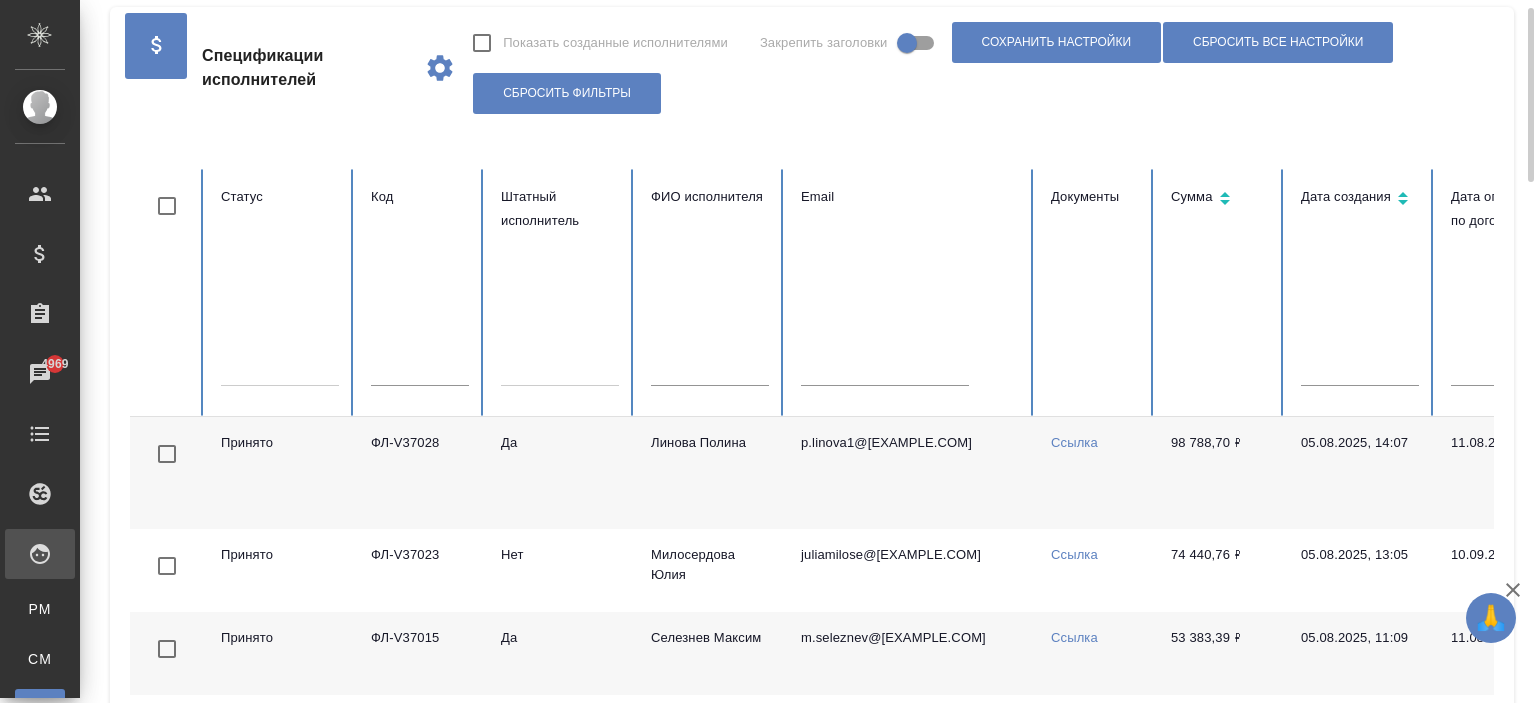 click at bounding box center [280, 366] 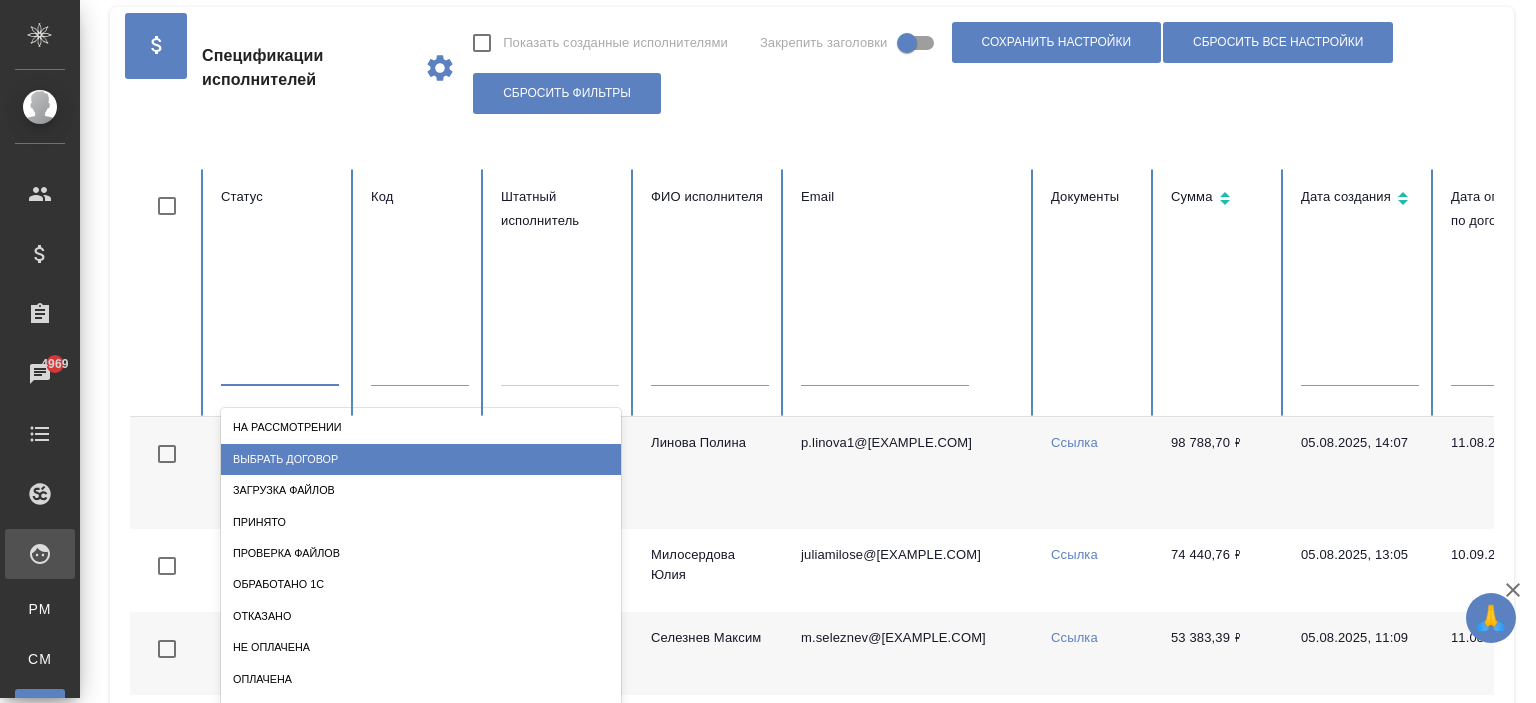 click on "Выбрать договор" at bounding box center [421, 459] 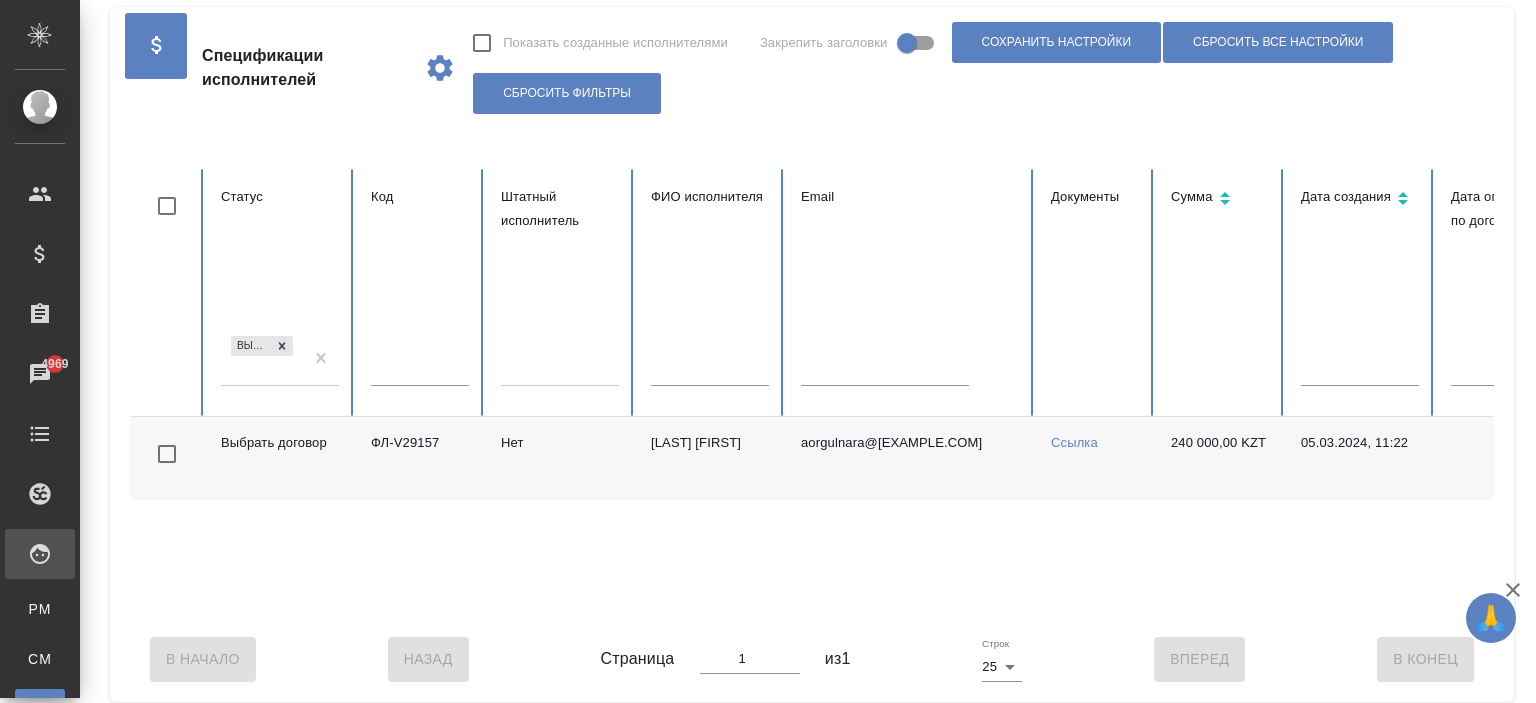 click on "Выбрать договор" at bounding box center (262, 359) 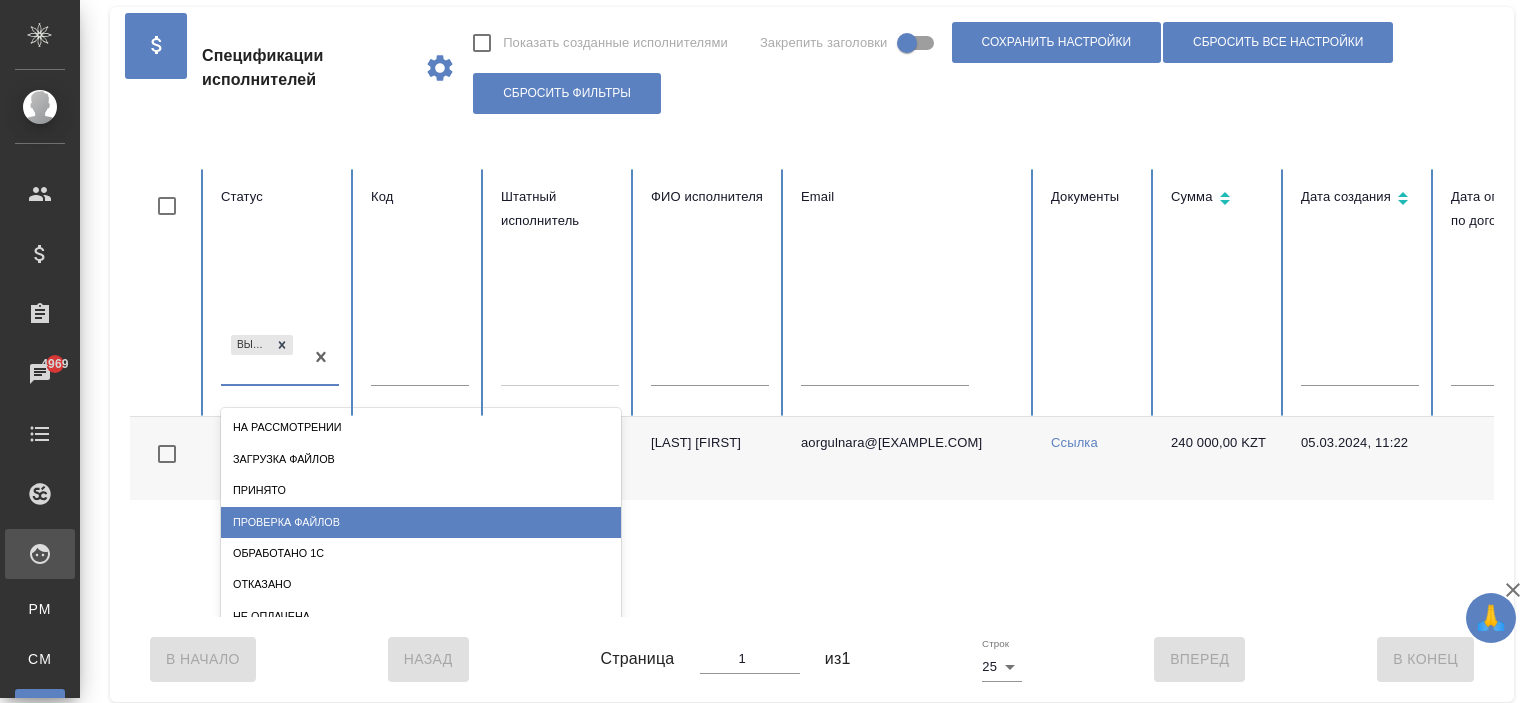 click on "Проверка файлов" at bounding box center [421, 522] 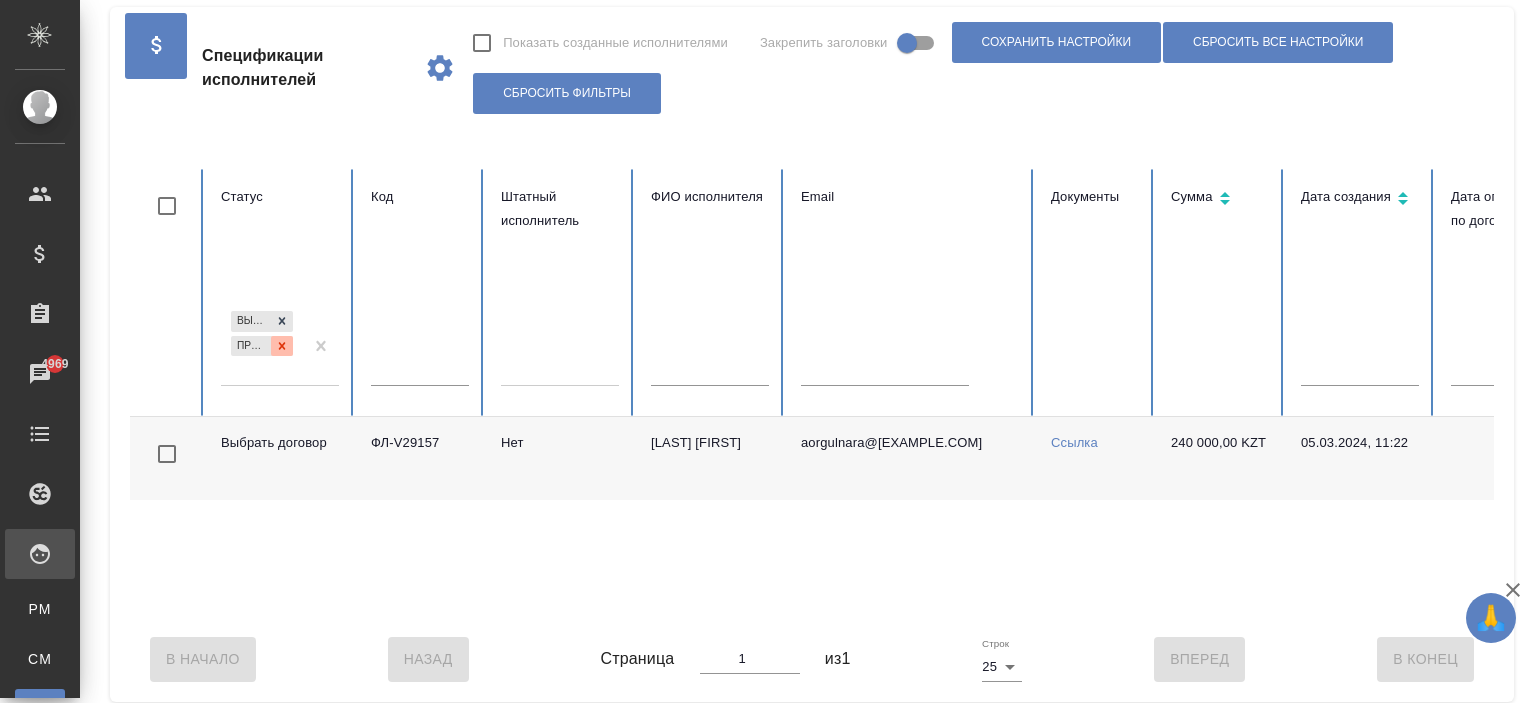 click 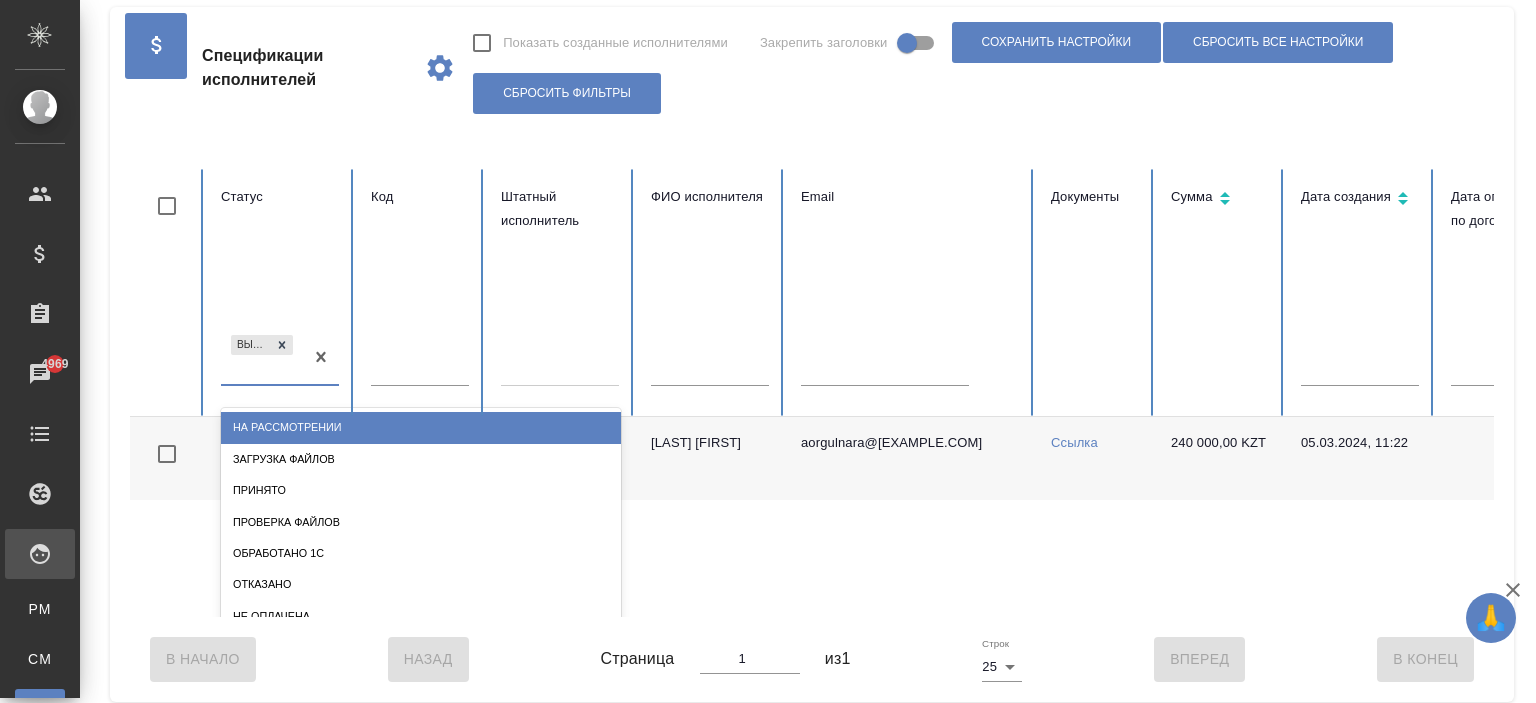 click on "Выбрать договор" at bounding box center [262, 358] 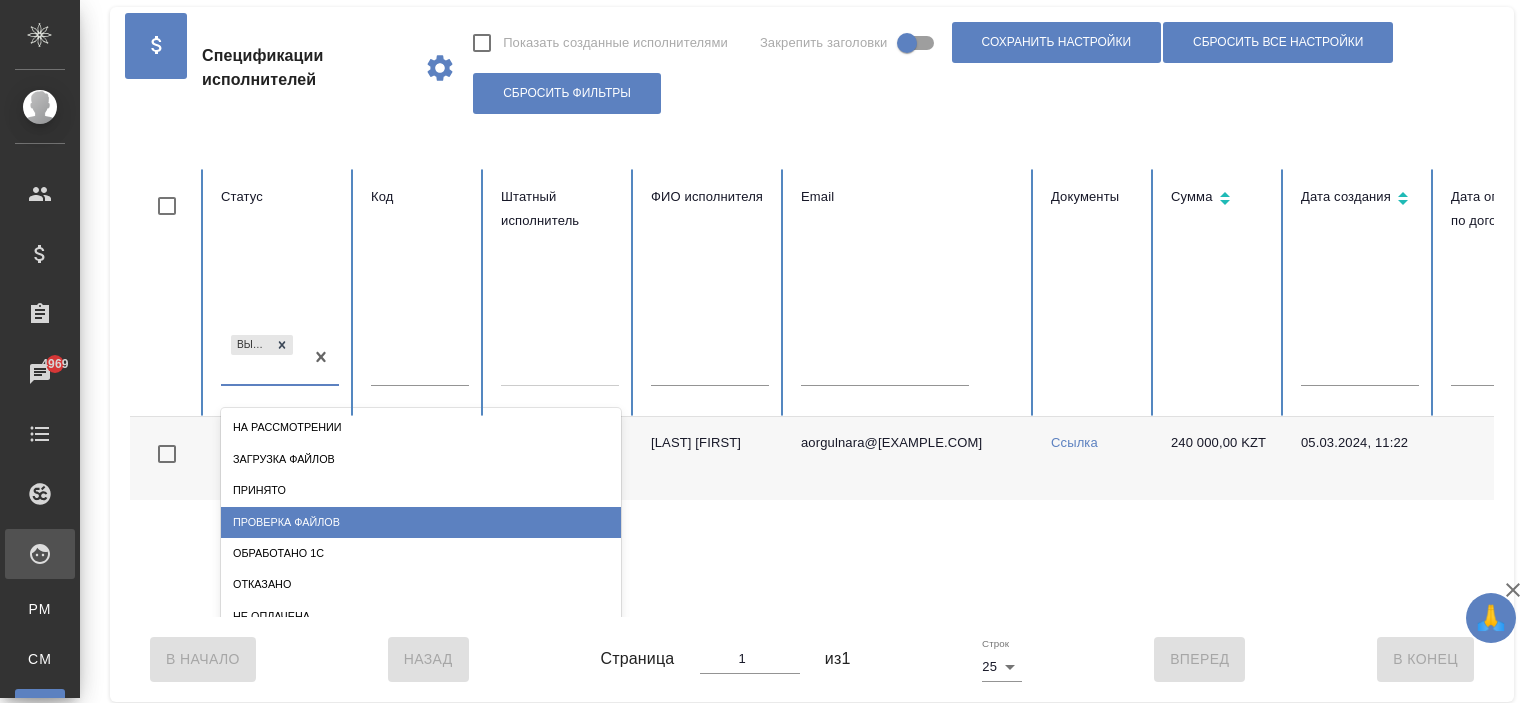 click on "Проверка файлов" at bounding box center (421, 522) 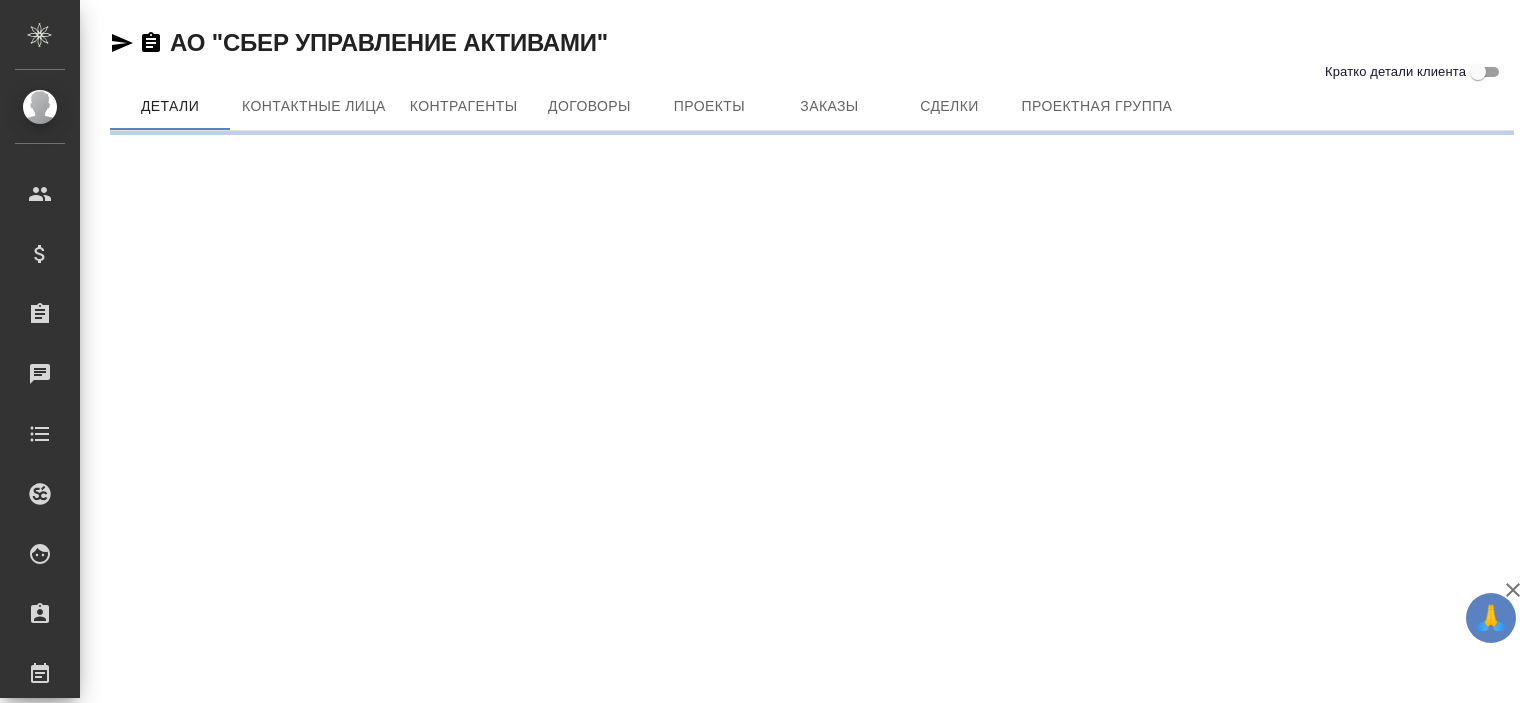 scroll, scrollTop: 0, scrollLeft: 0, axis: both 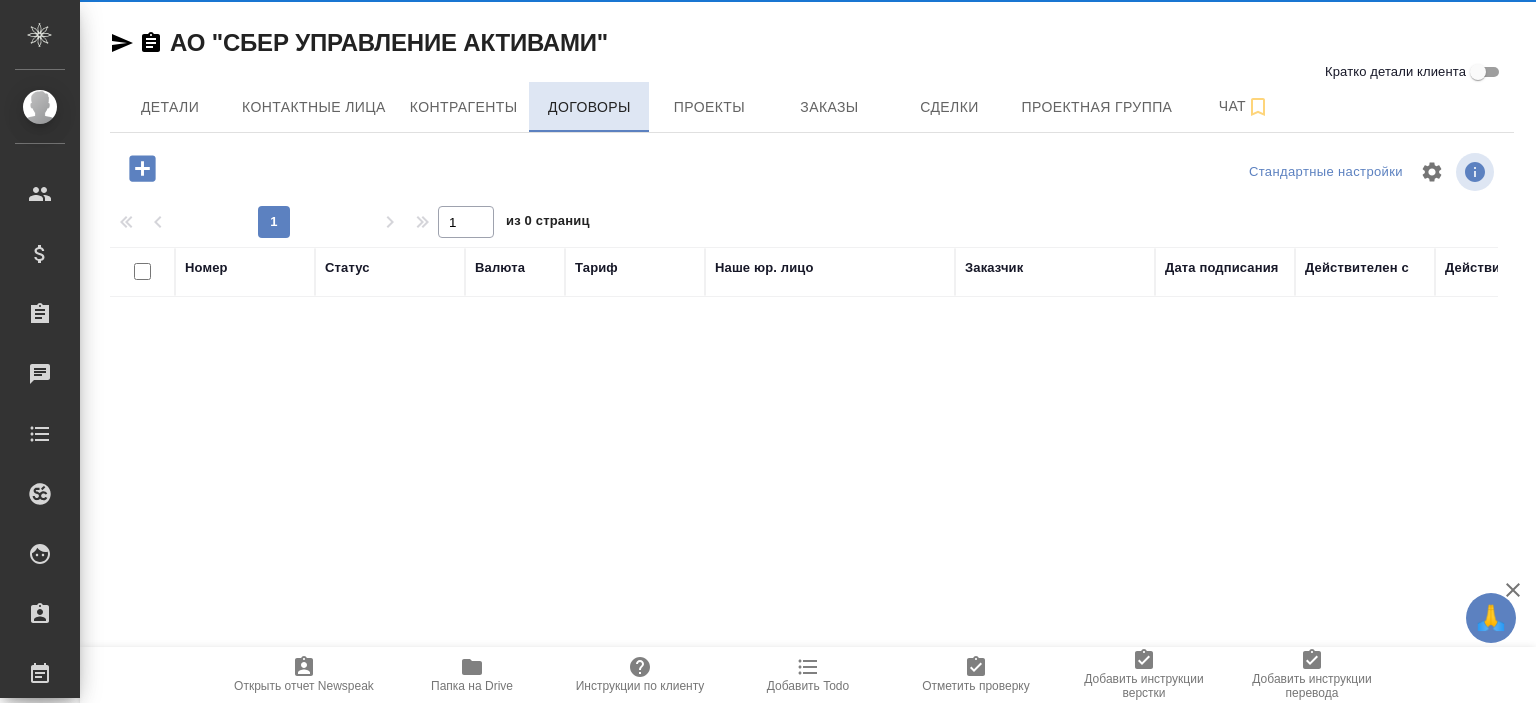 click on "Договоры" at bounding box center [589, 107] 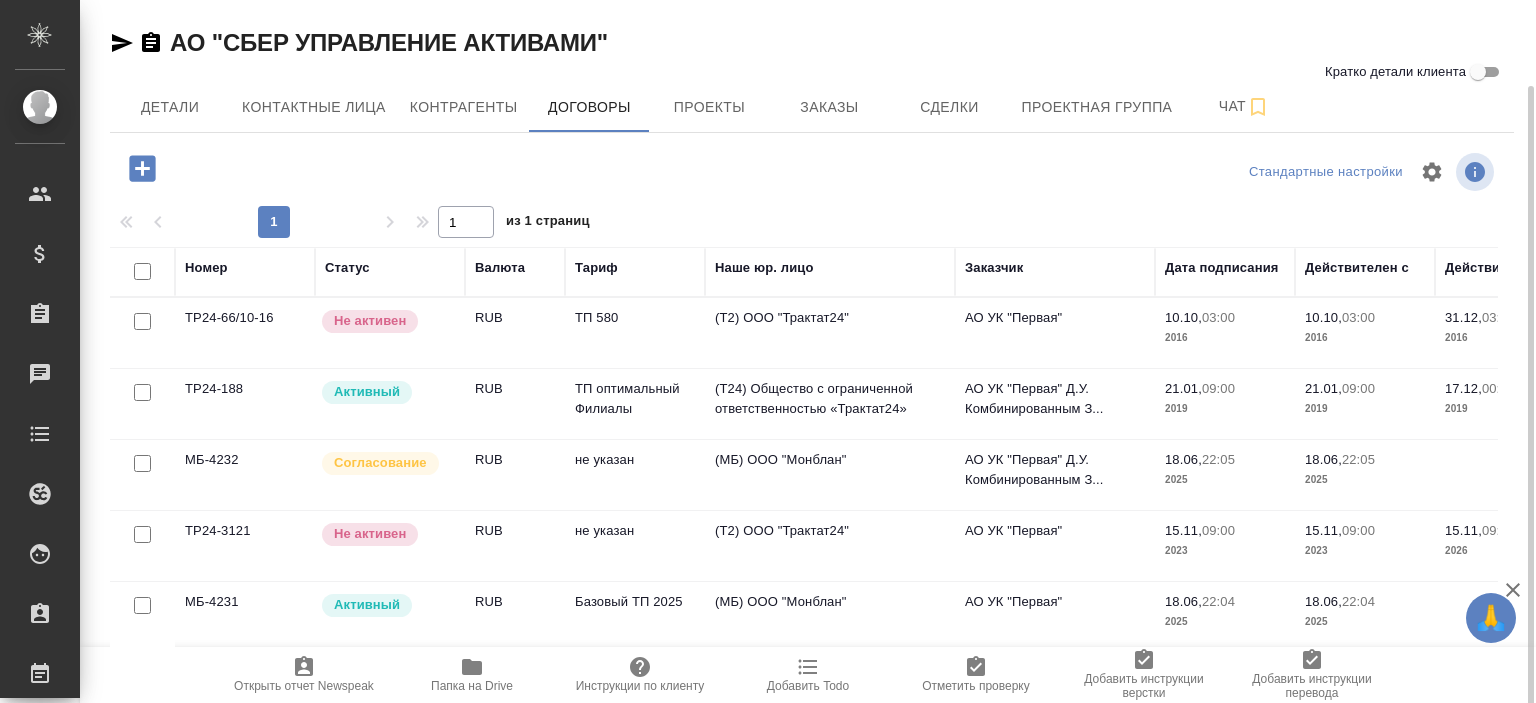 scroll, scrollTop: 44, scrollLeft: 0, axis: vertical 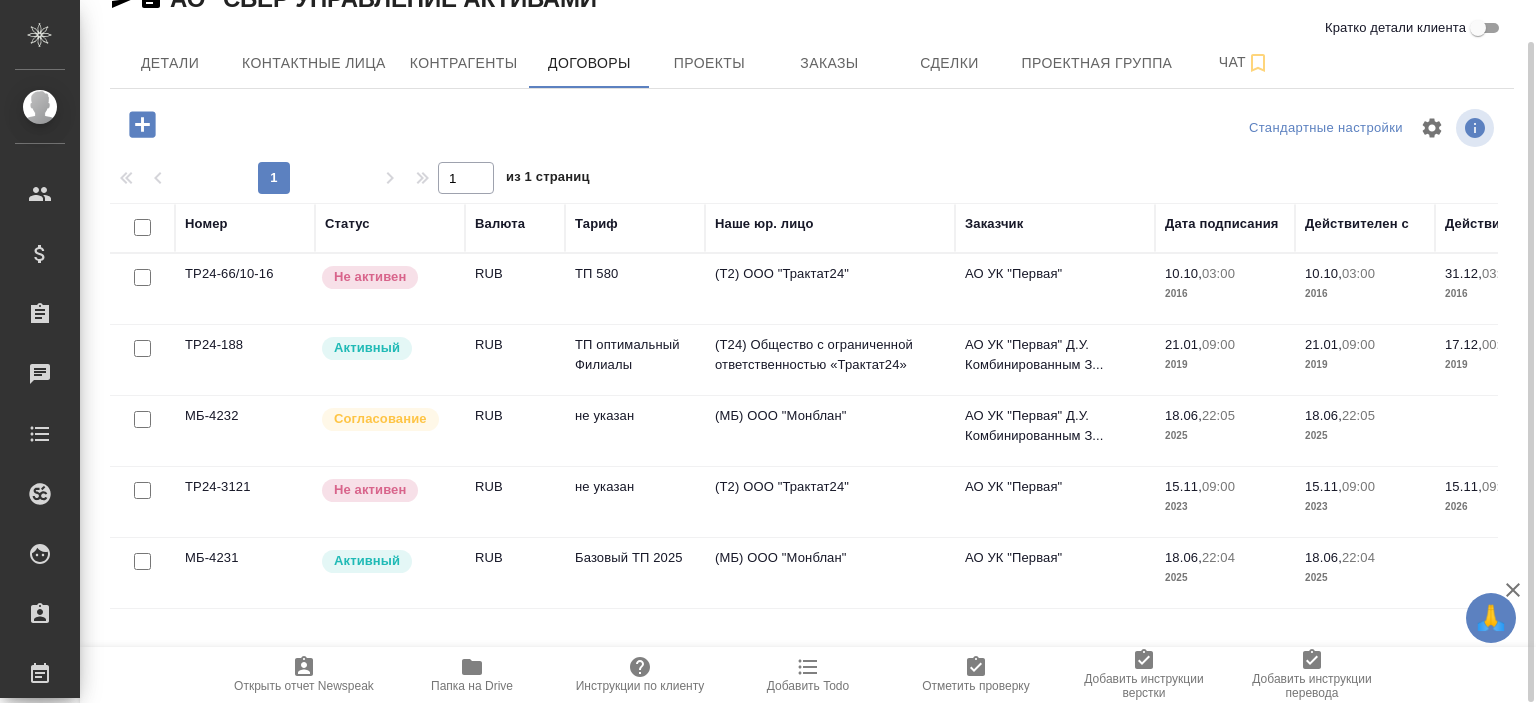 click on "(МБ) ООО "Монблан"" at bounding box center (830, 289) 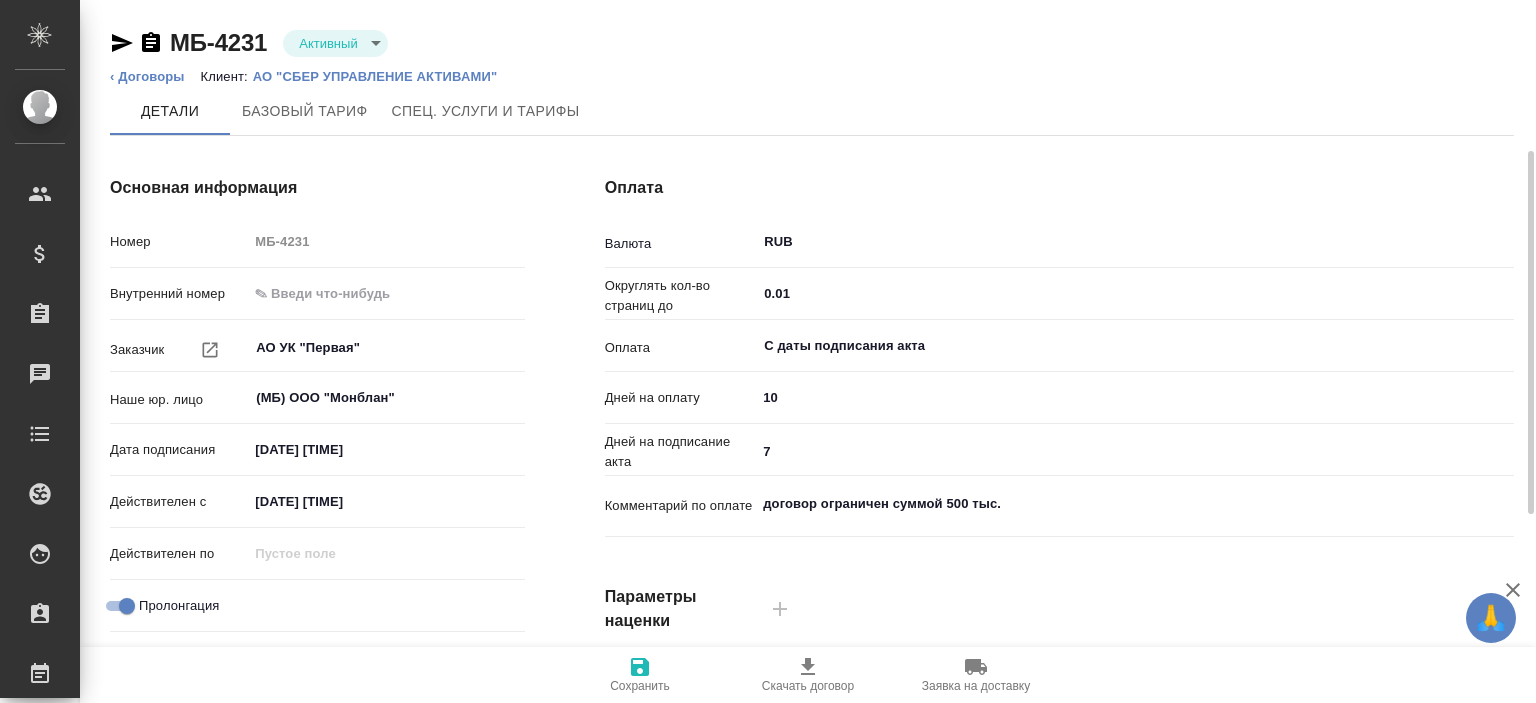 scroll, scrollTop: 0, scrollLeft: 0, axis: both 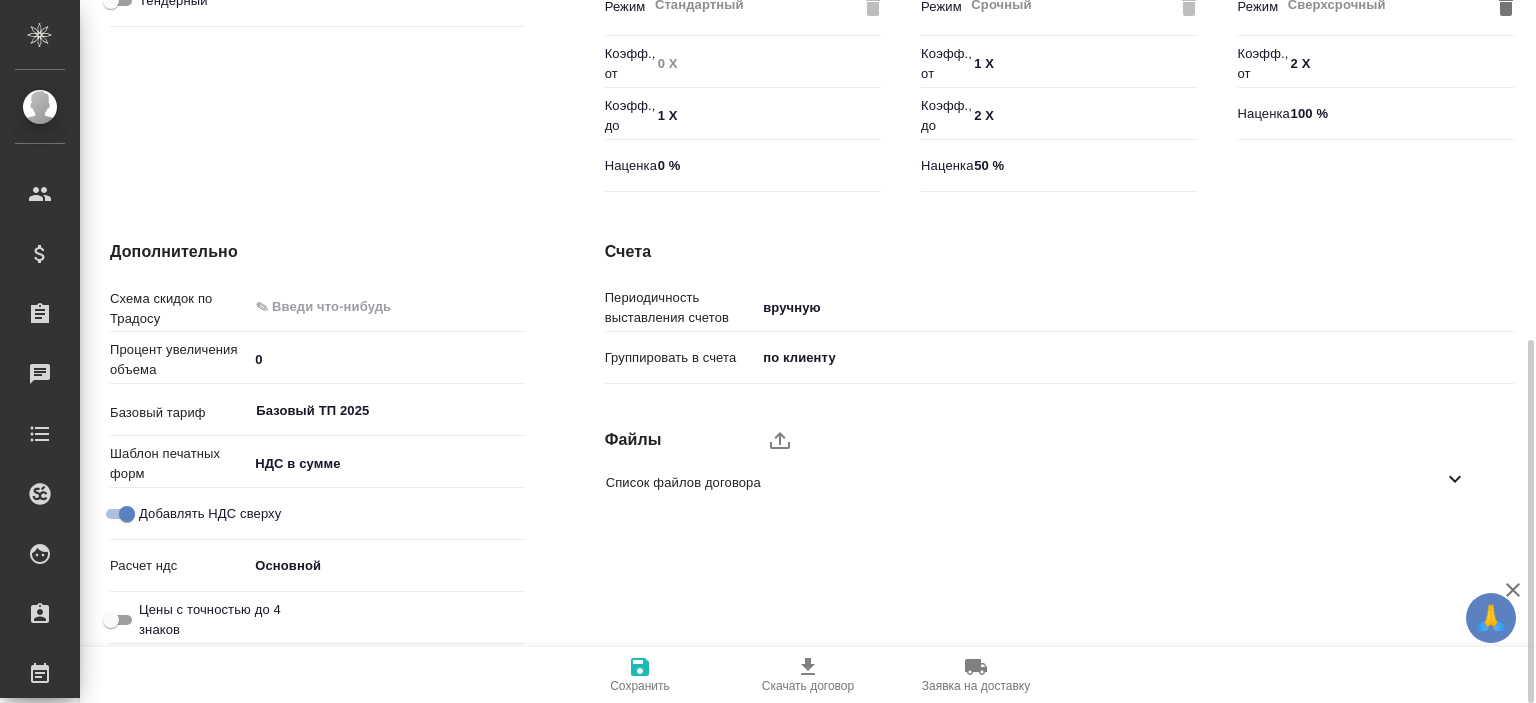 click on "Список файлов договора" at bounding box center (1044, 482) 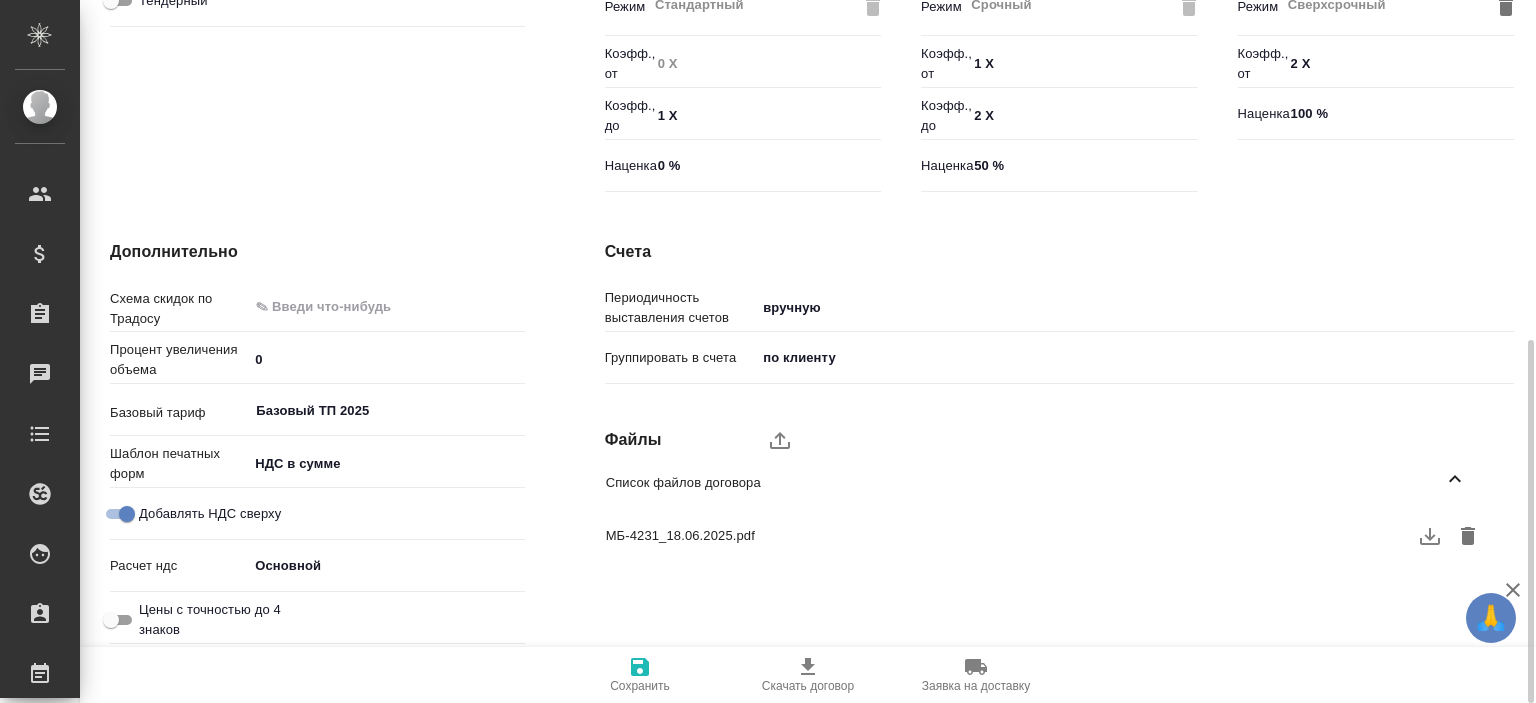 click 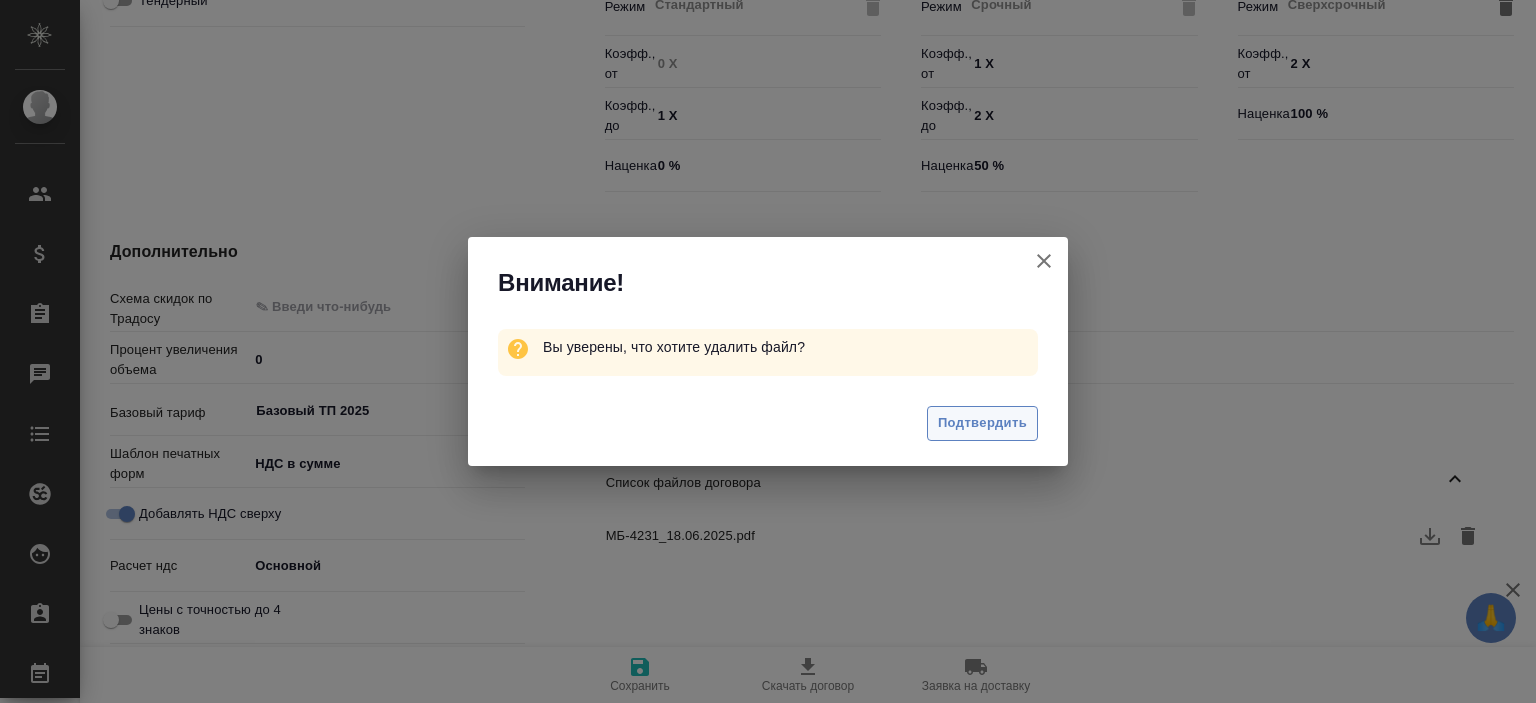 click on "Подтвердить" at bounding box center [982, 423] 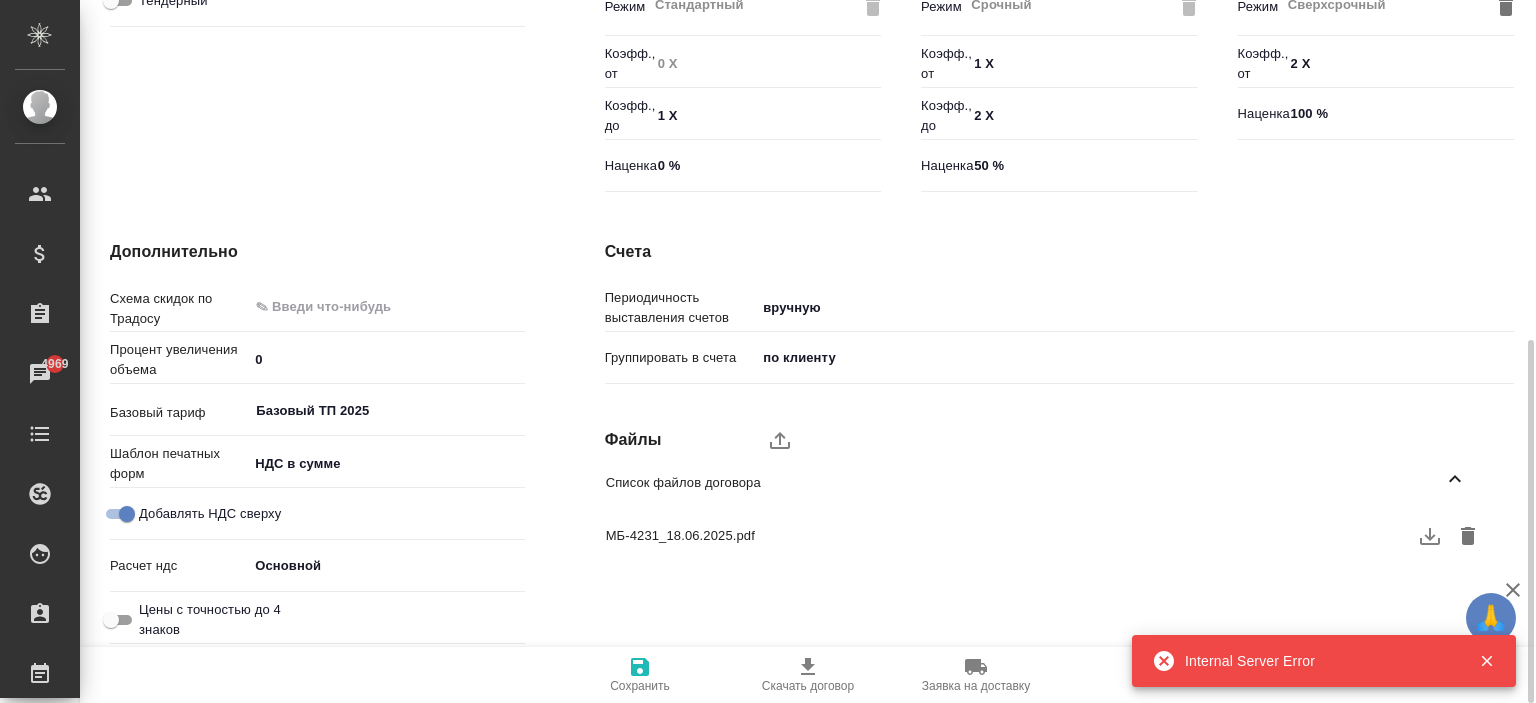 click 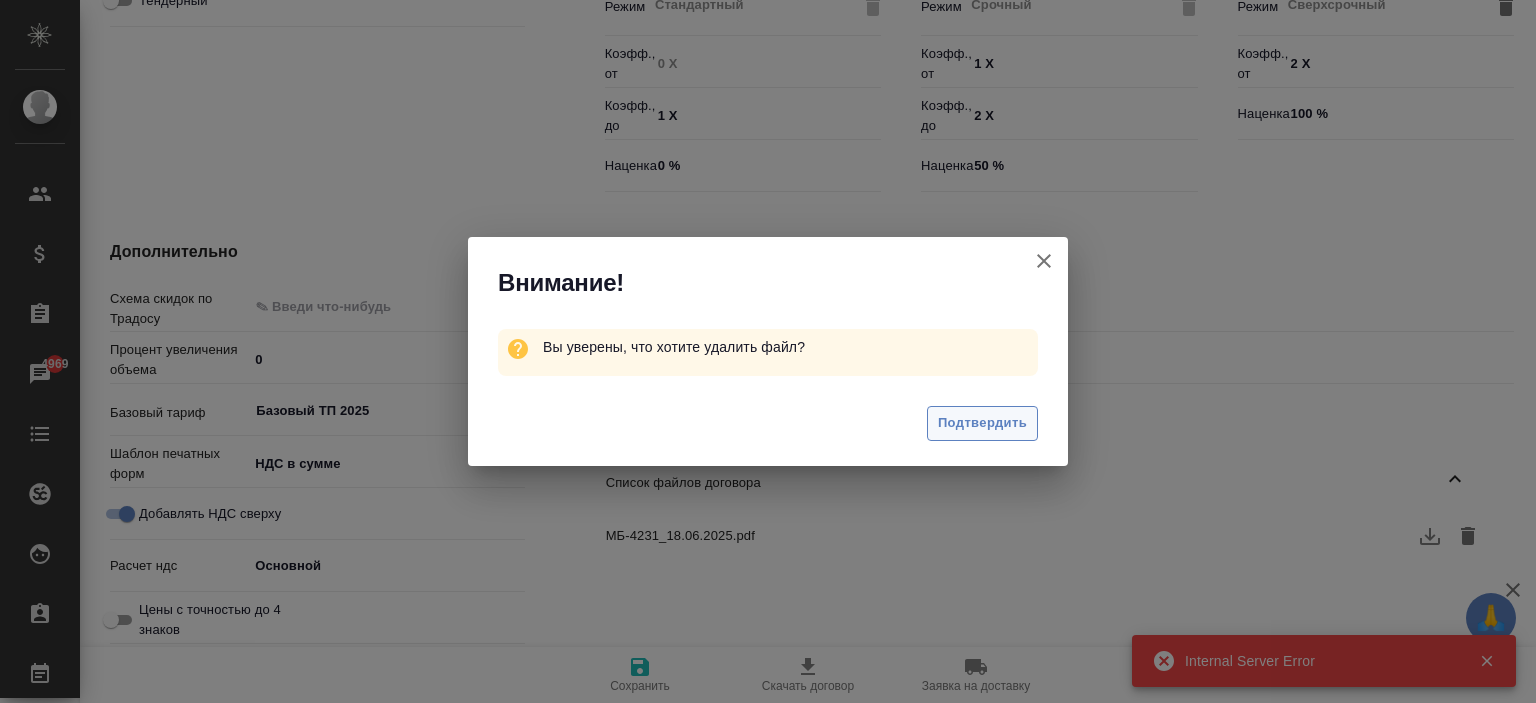 click on "Подтвердить" at bounding box center [982, 423] 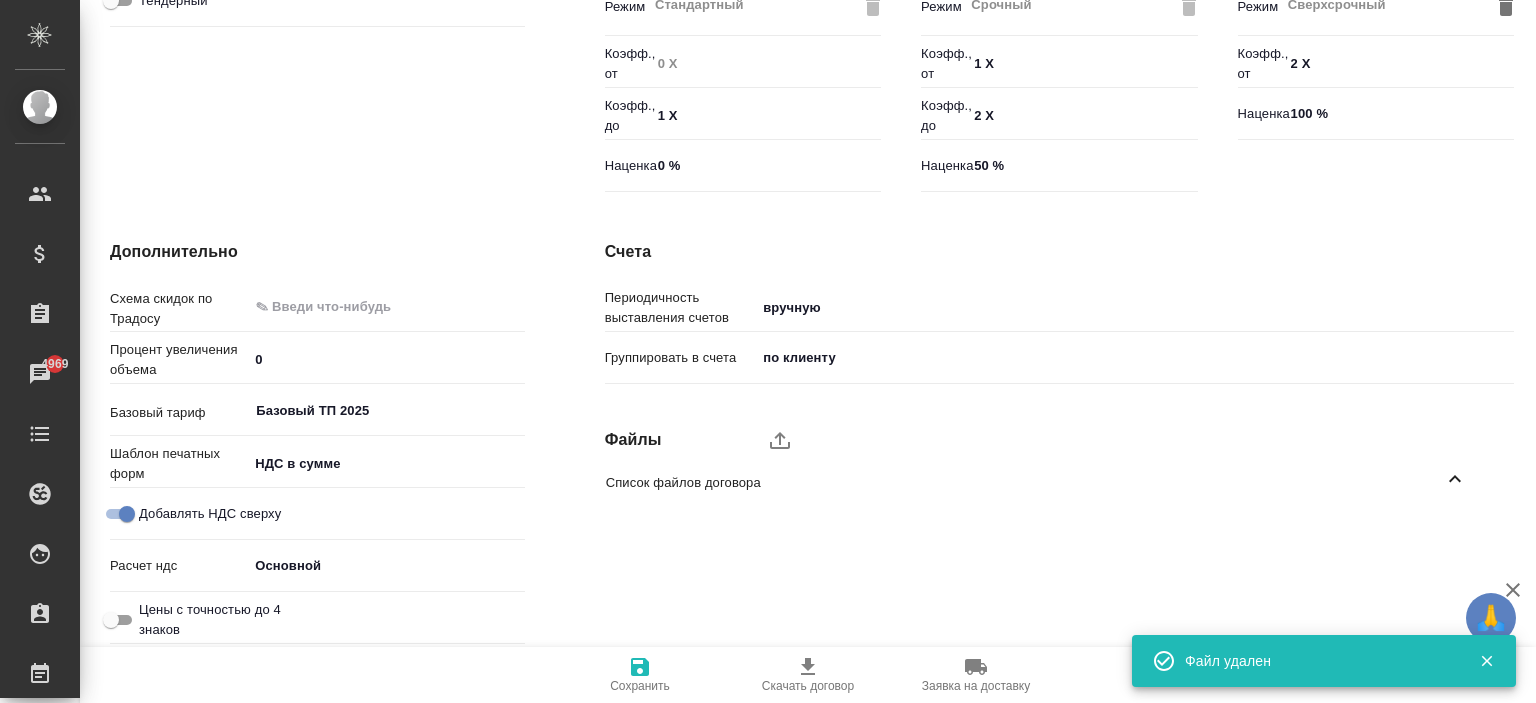 click on "Сохранить" at bounding box center [640, 686] 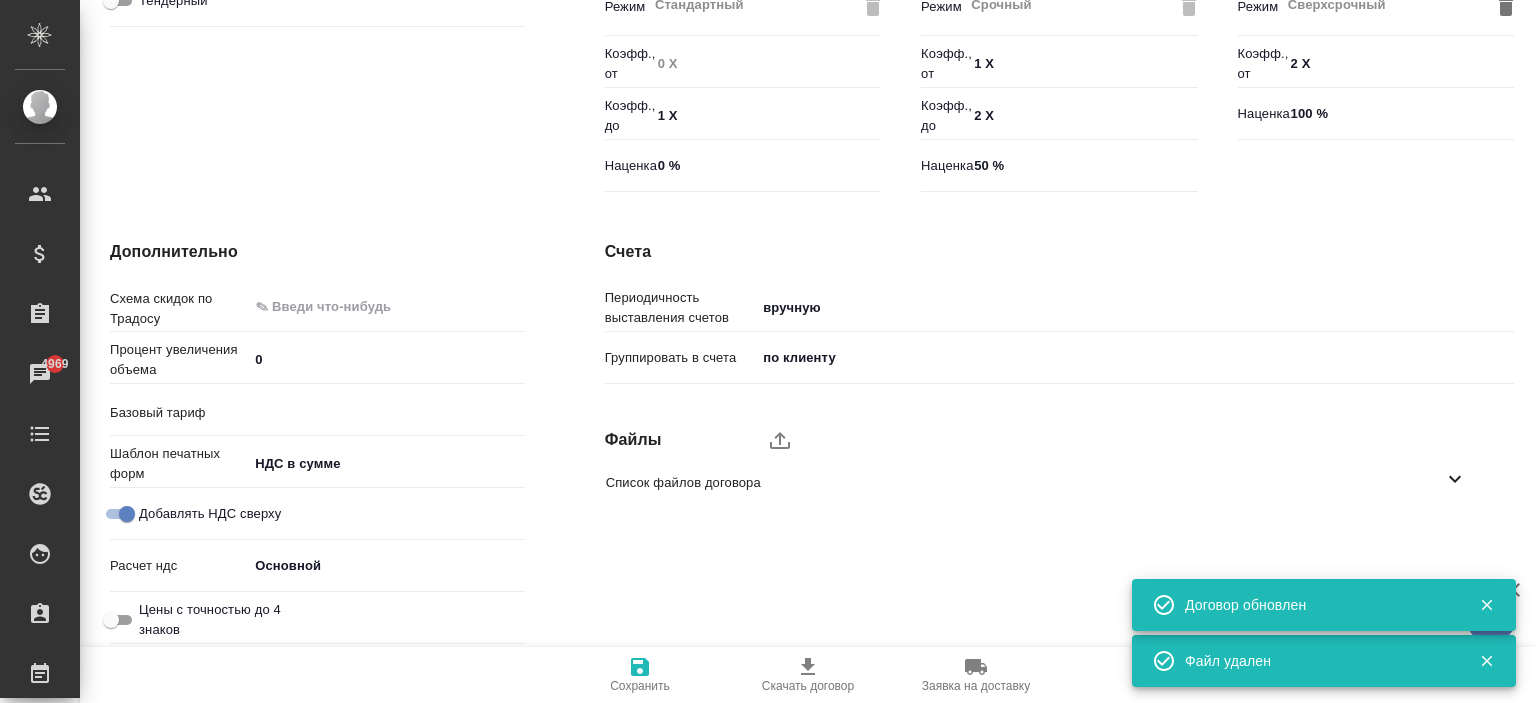 type on "Базовый ТП 2025" 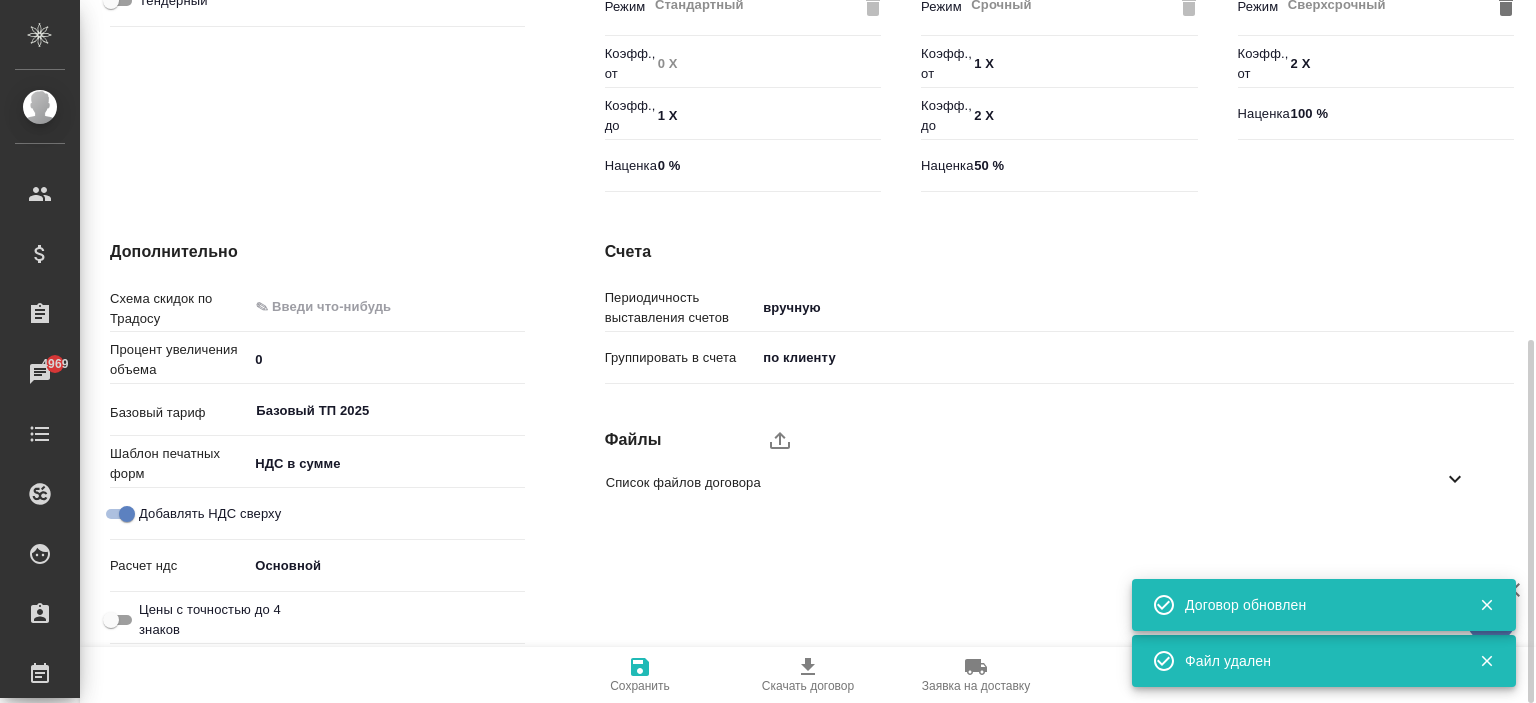 scroll, scrollTop: 0, scrollLeft: 0, axis: both 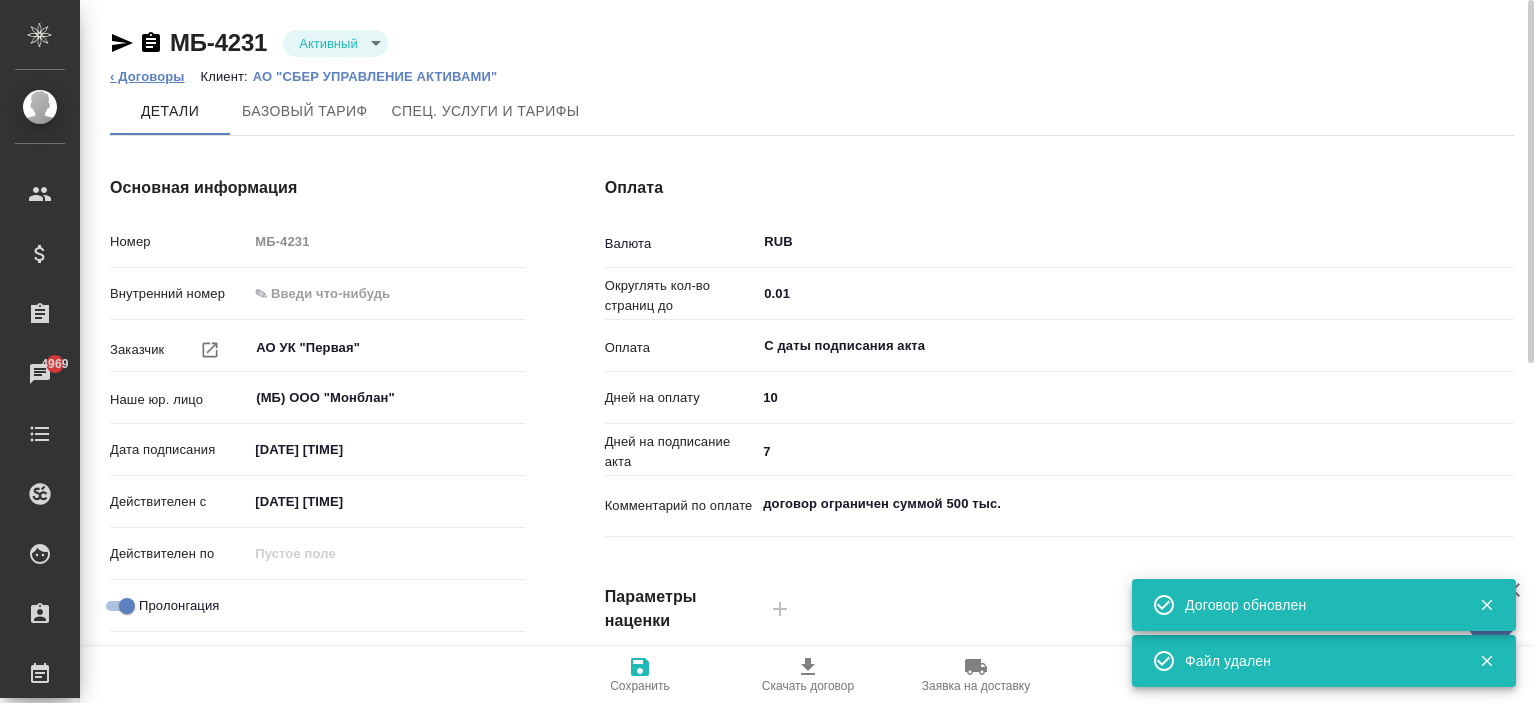 click on "‹ Договоры" at bounding box center (147, 76) 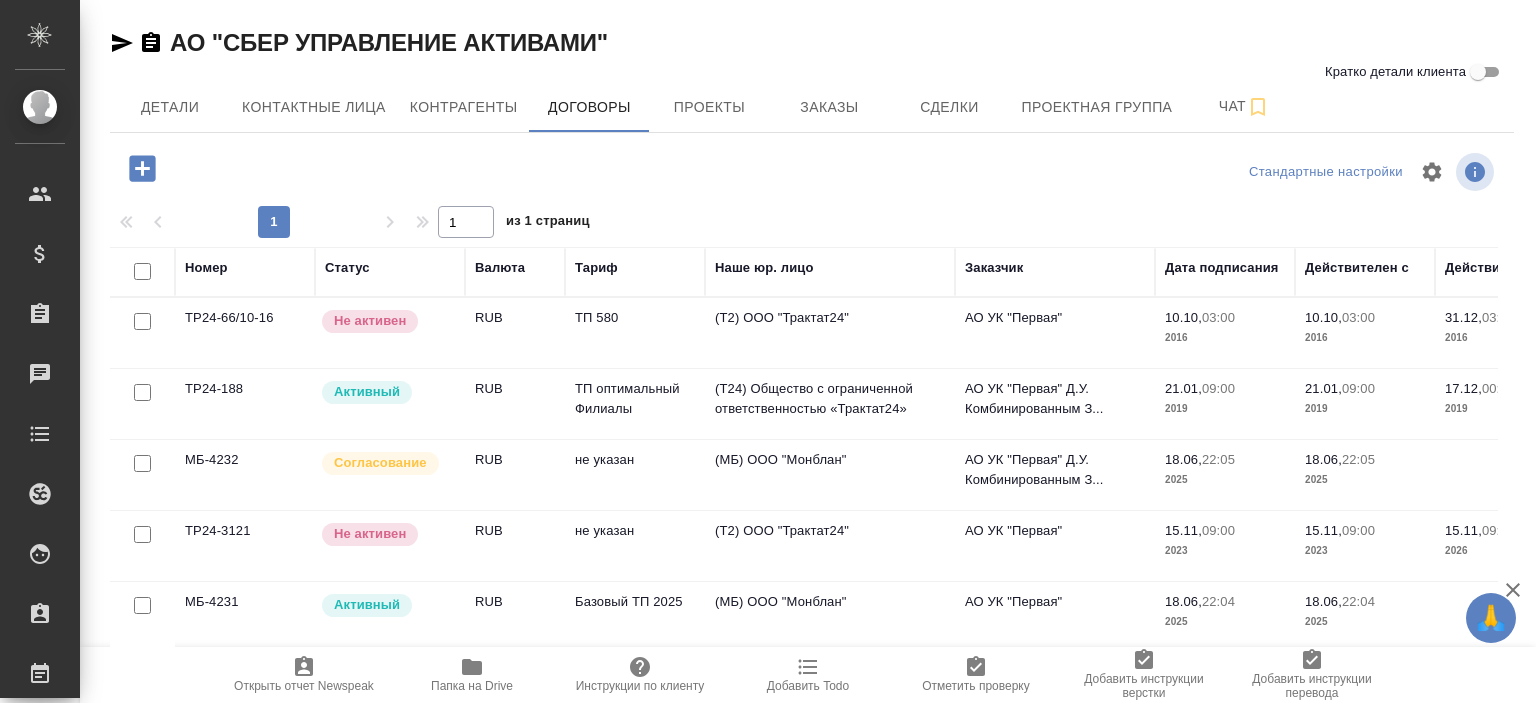 scroll, scrollTop: 0, scrollLeft: 0, axis: both 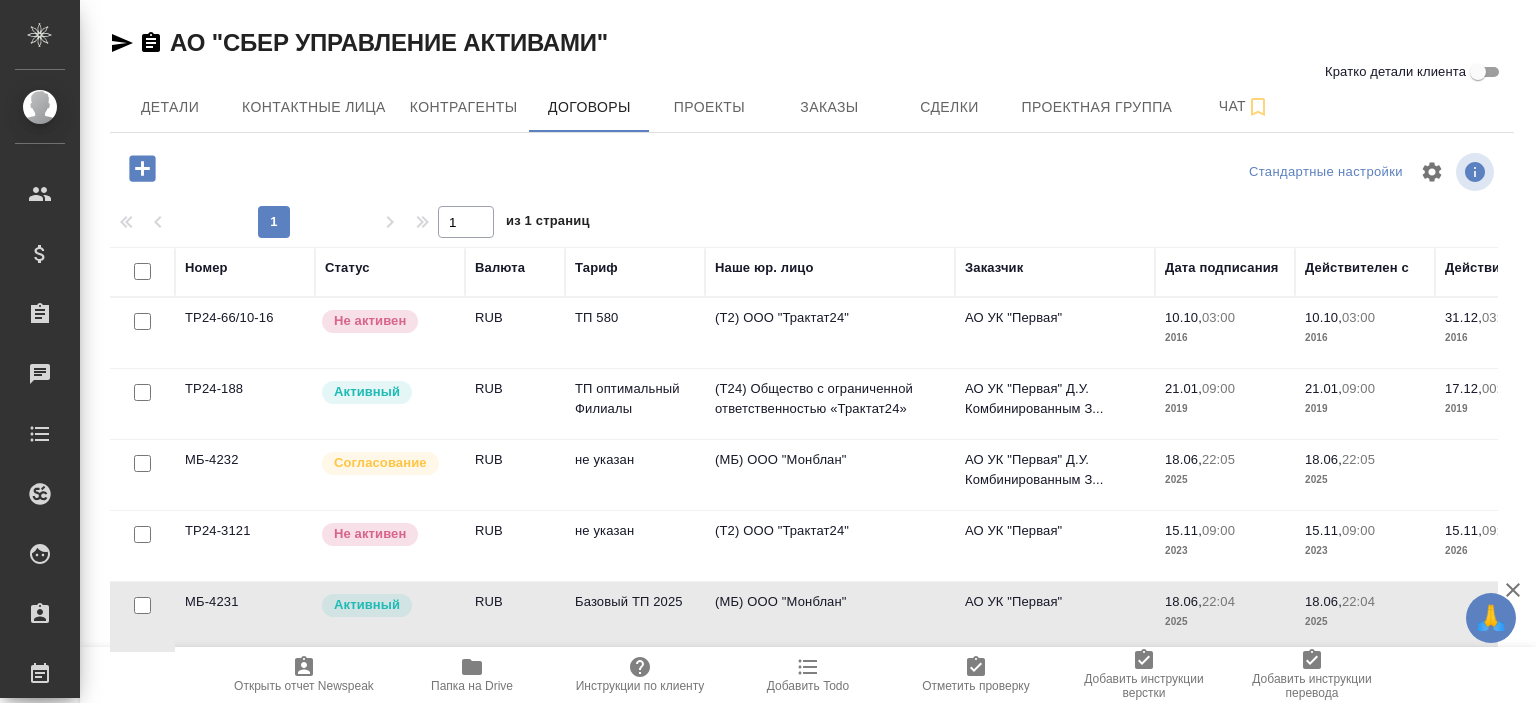 click on "Активный" at bounding box center (387, 321) 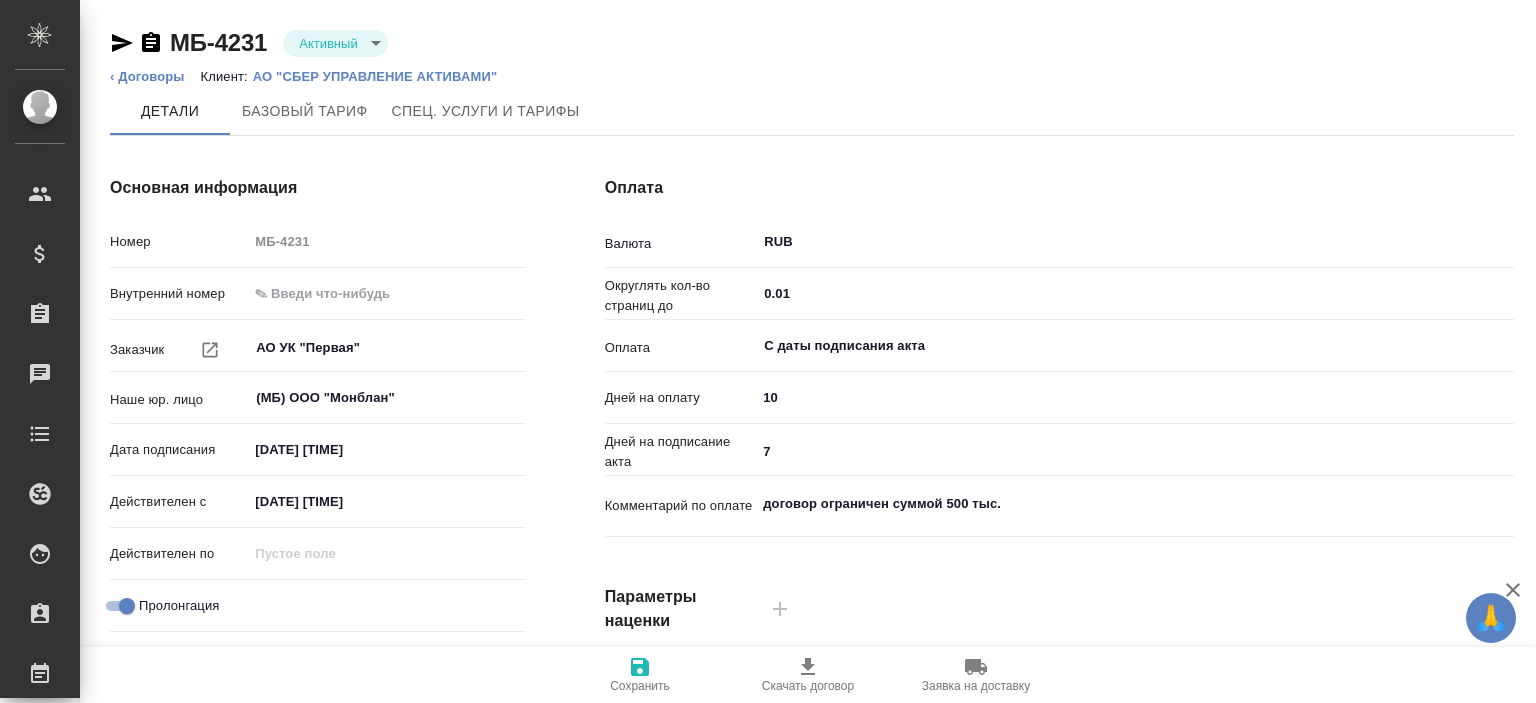 scroll, scrollTop: 0, scrollLeft: 0, axis: both 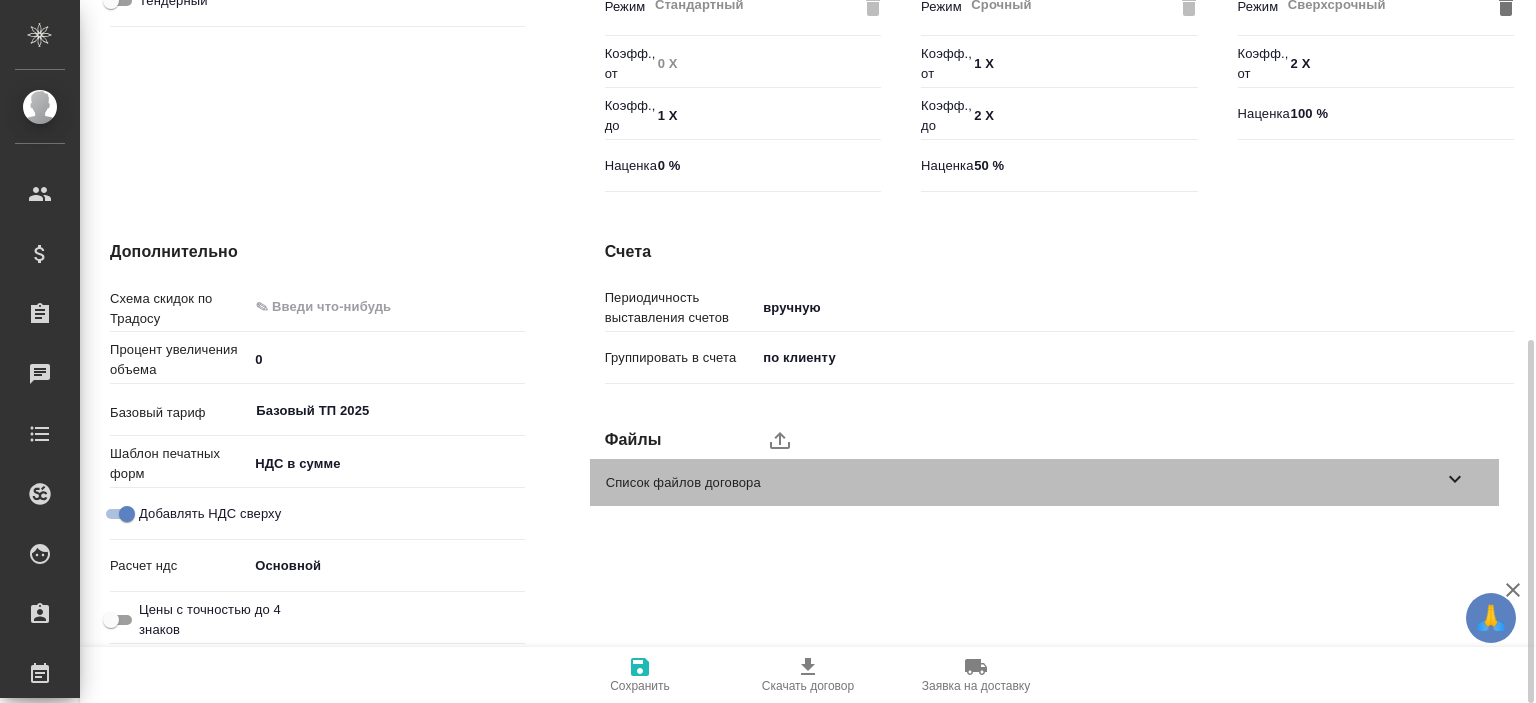click on "Список файлов договора" at bounding box center (1044, 482) 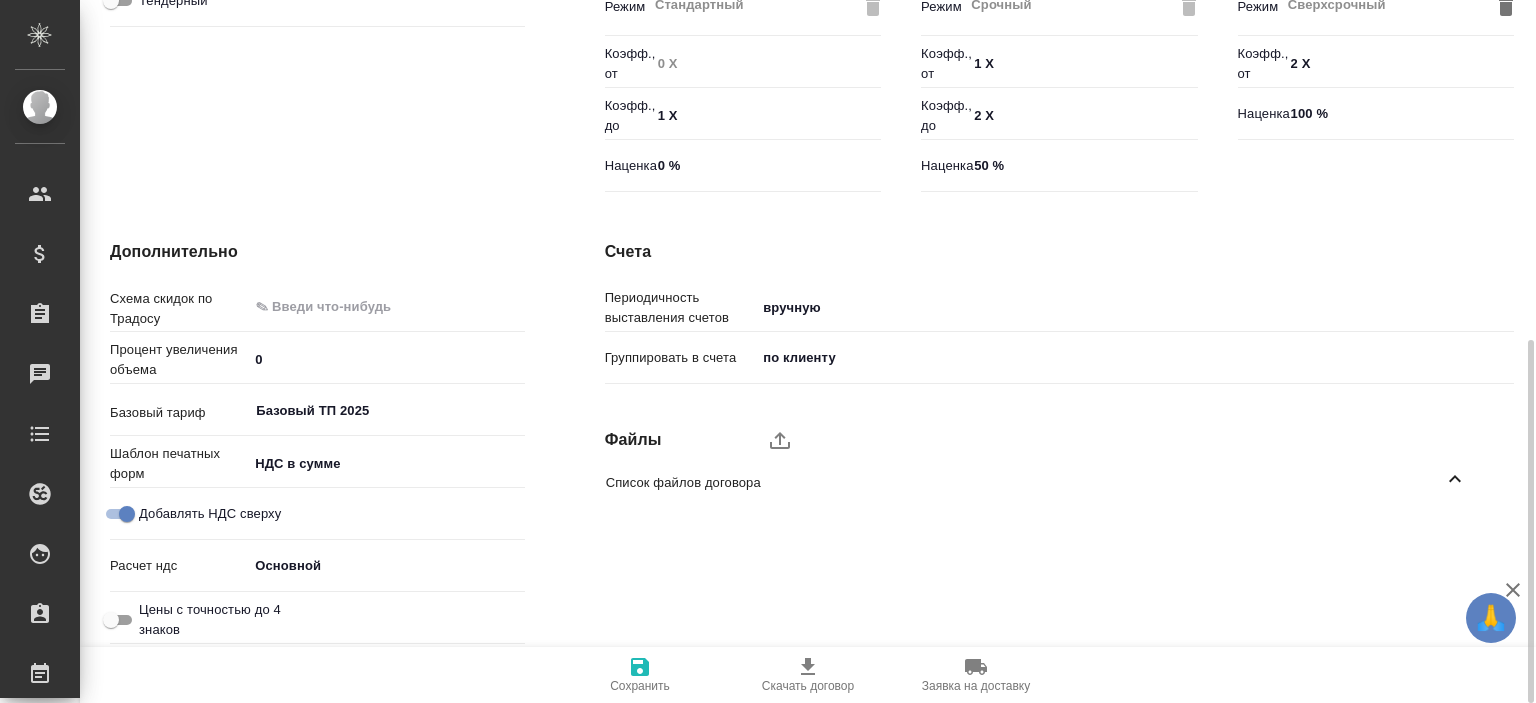 click 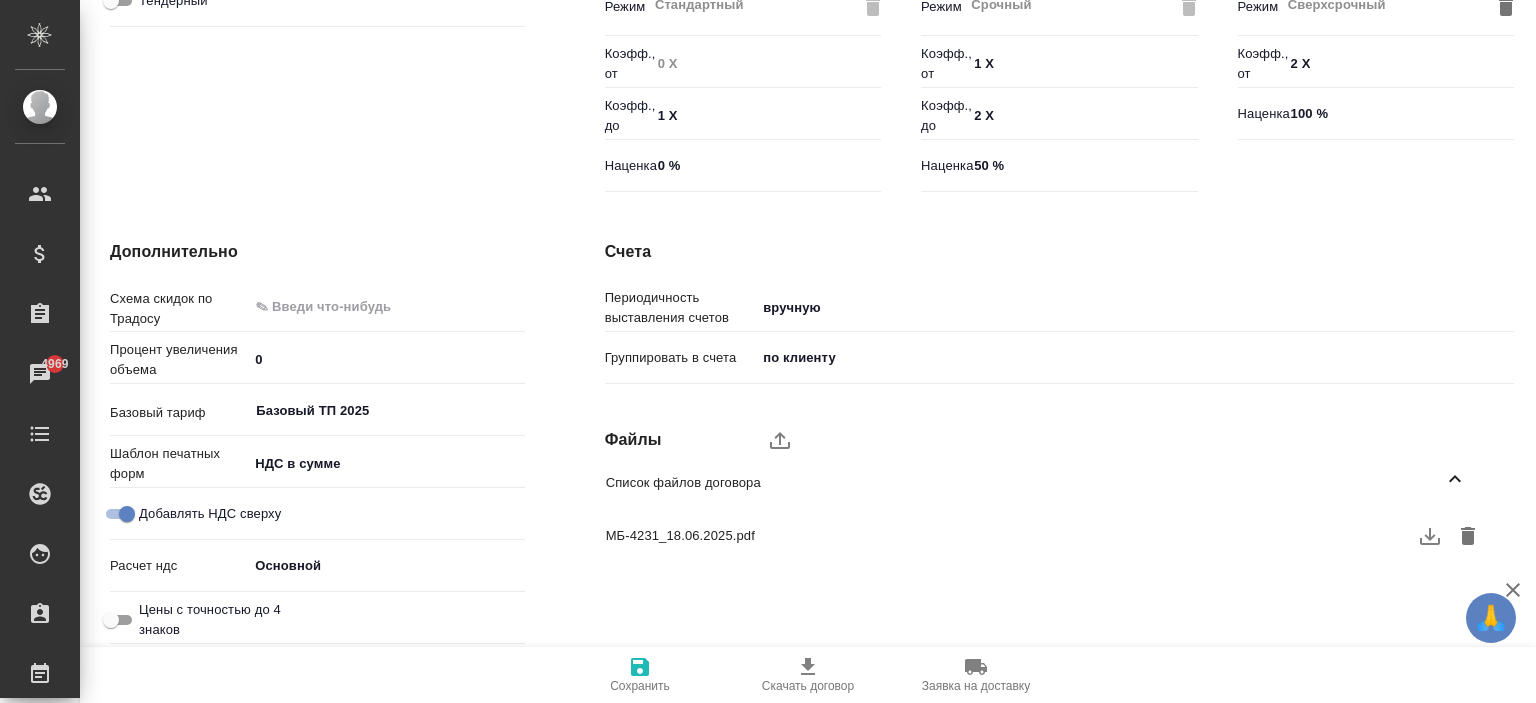 click 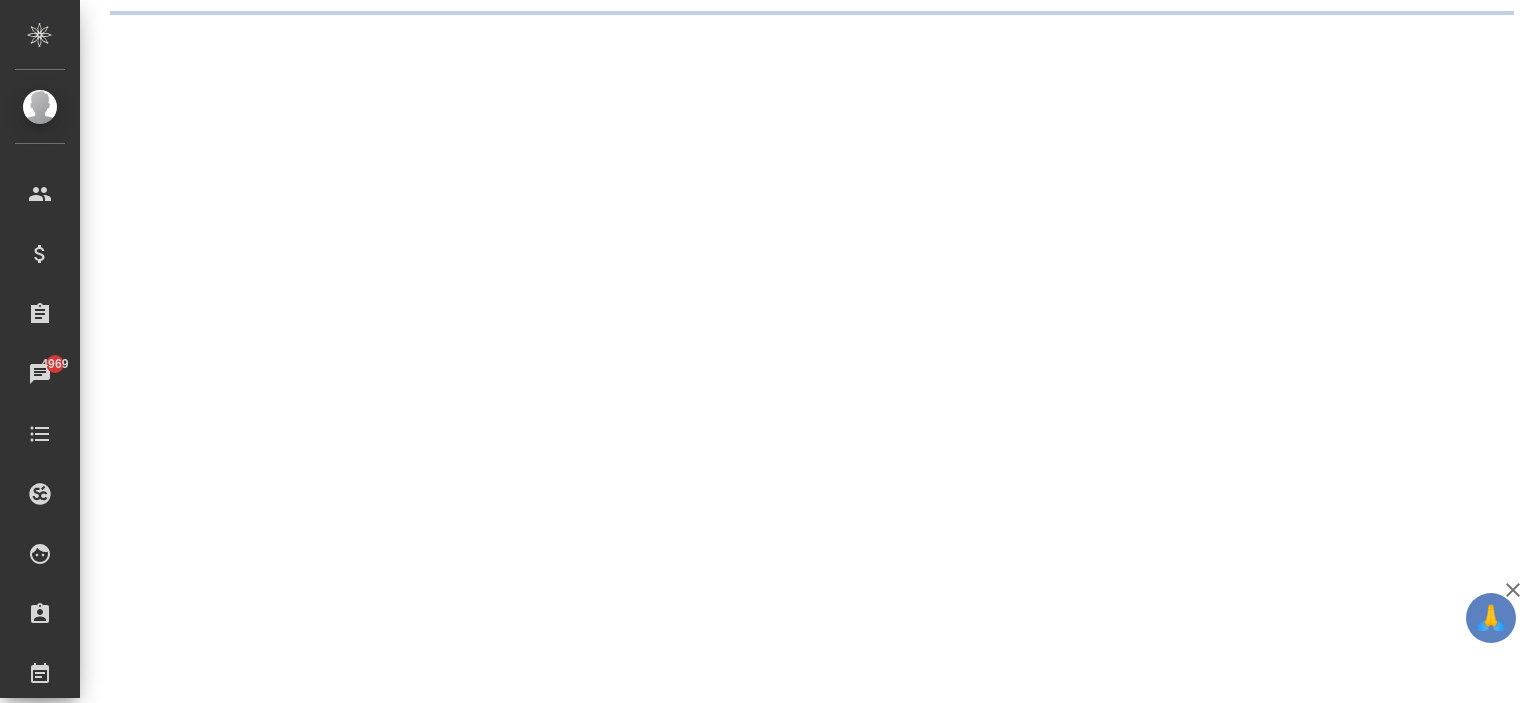 scroll, scrollTop: 0, scrollLeft: 0, axis: both 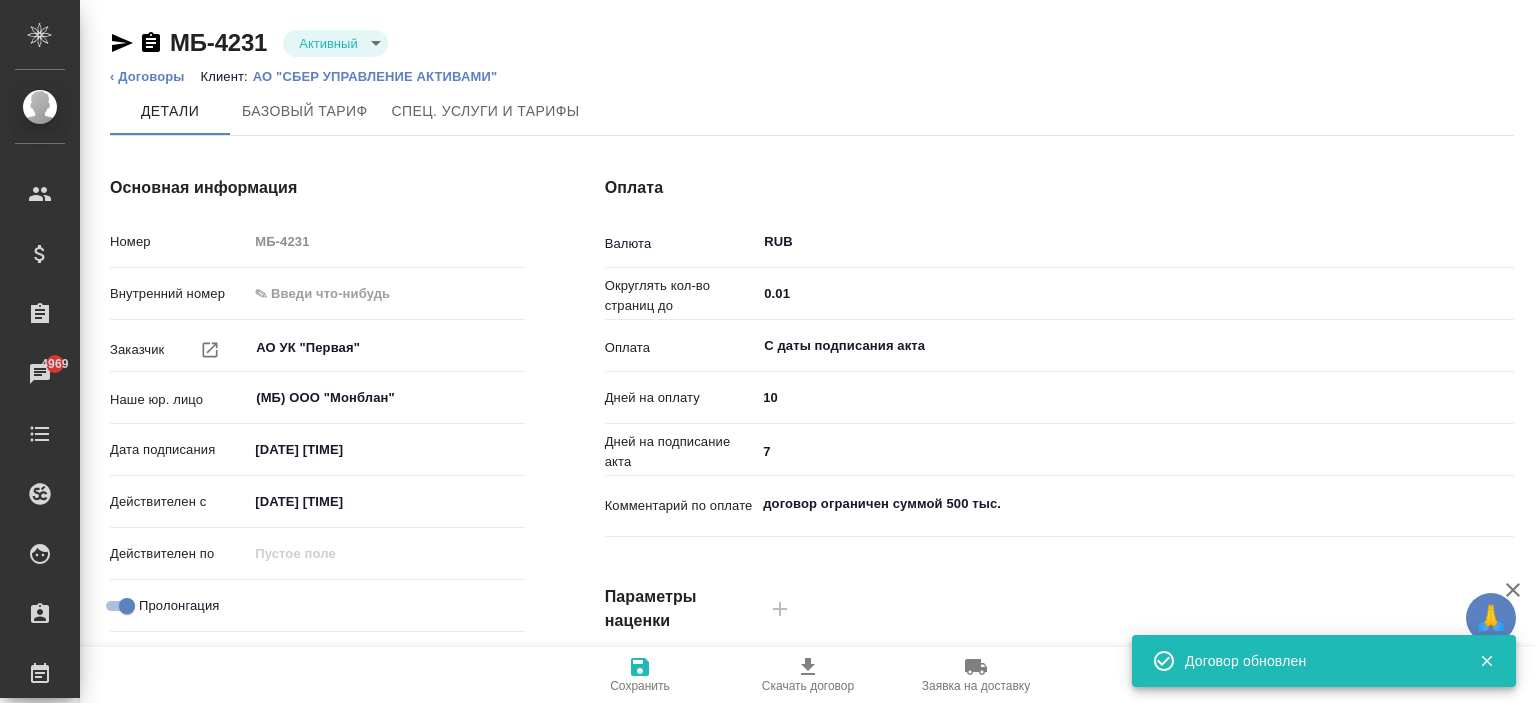 type on "Базовый ТП 2025" 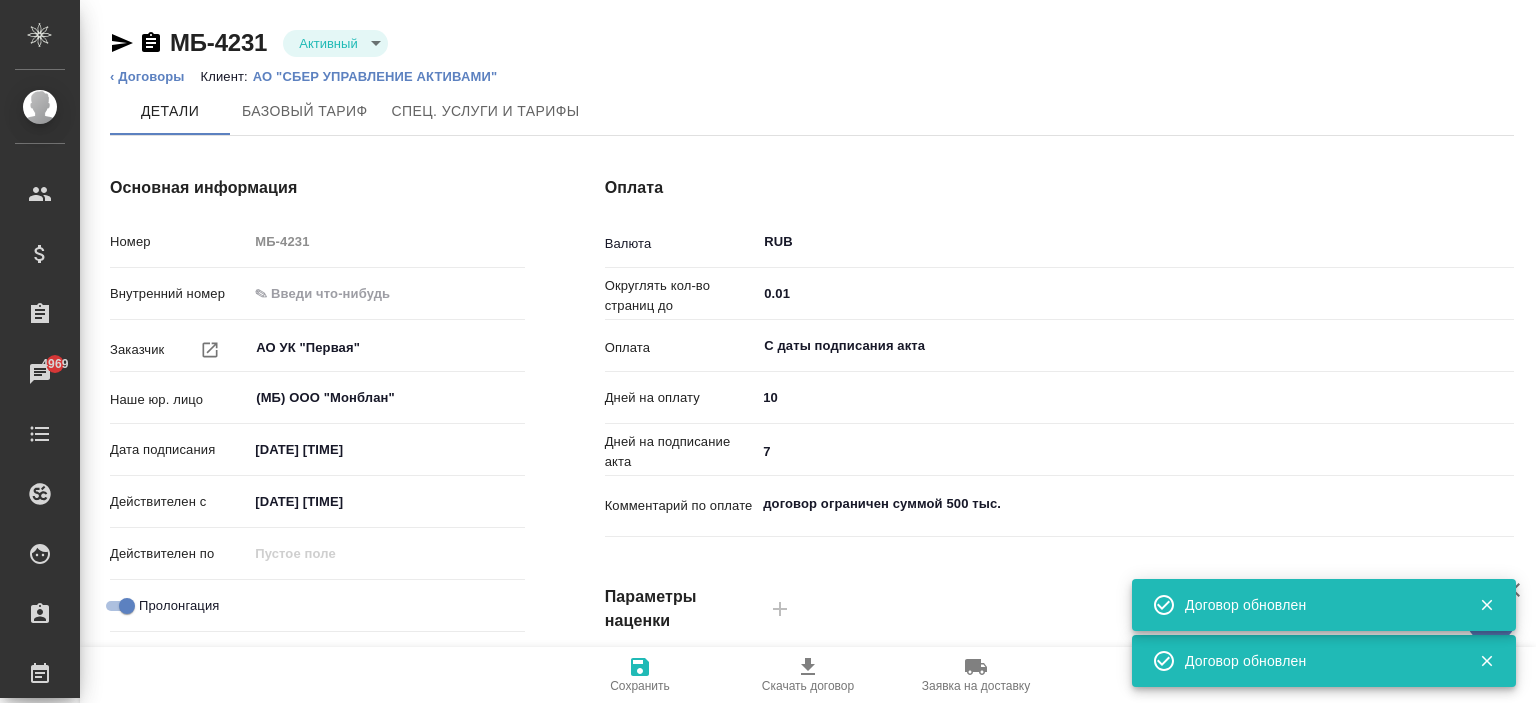 type on "Базовый ТП 2025" 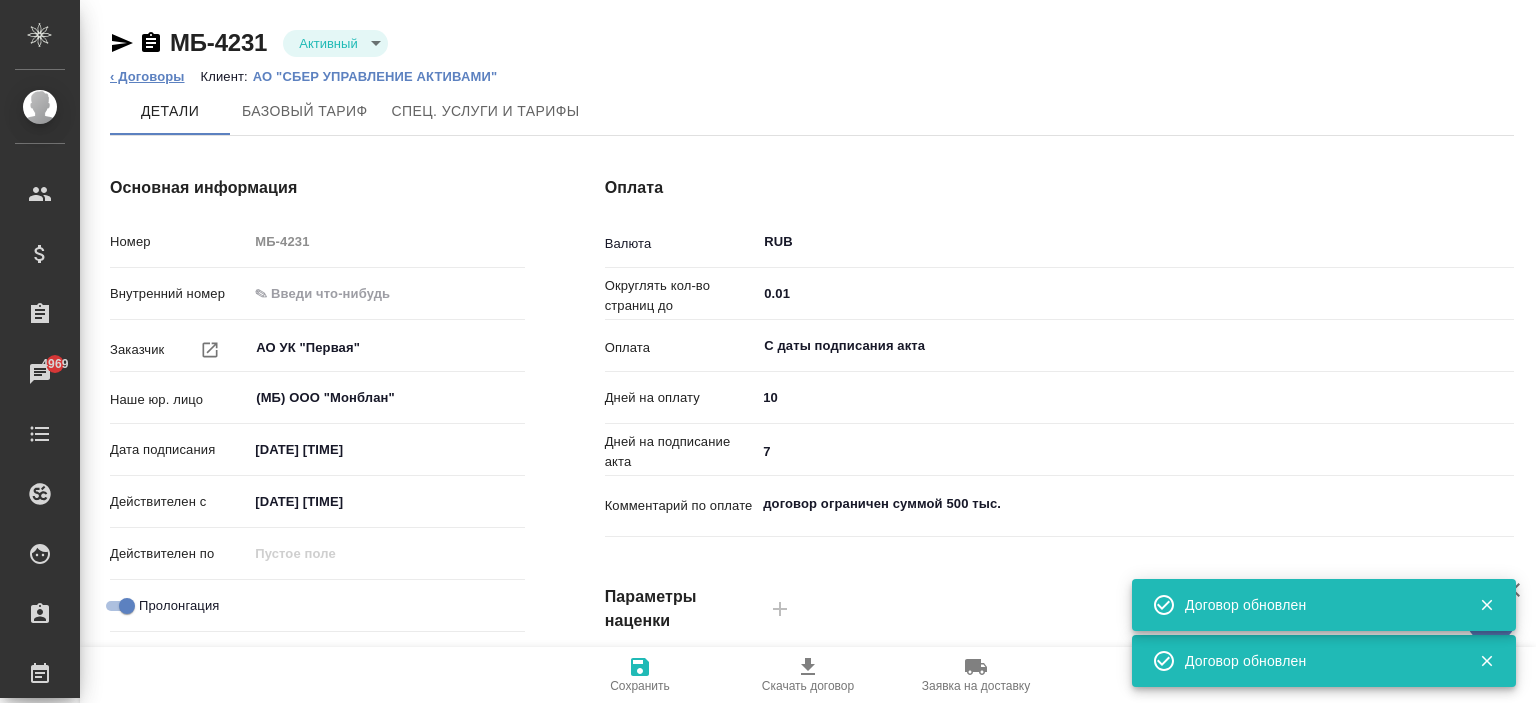 click on "‹ Договоры" at bounding box center [147, 76] 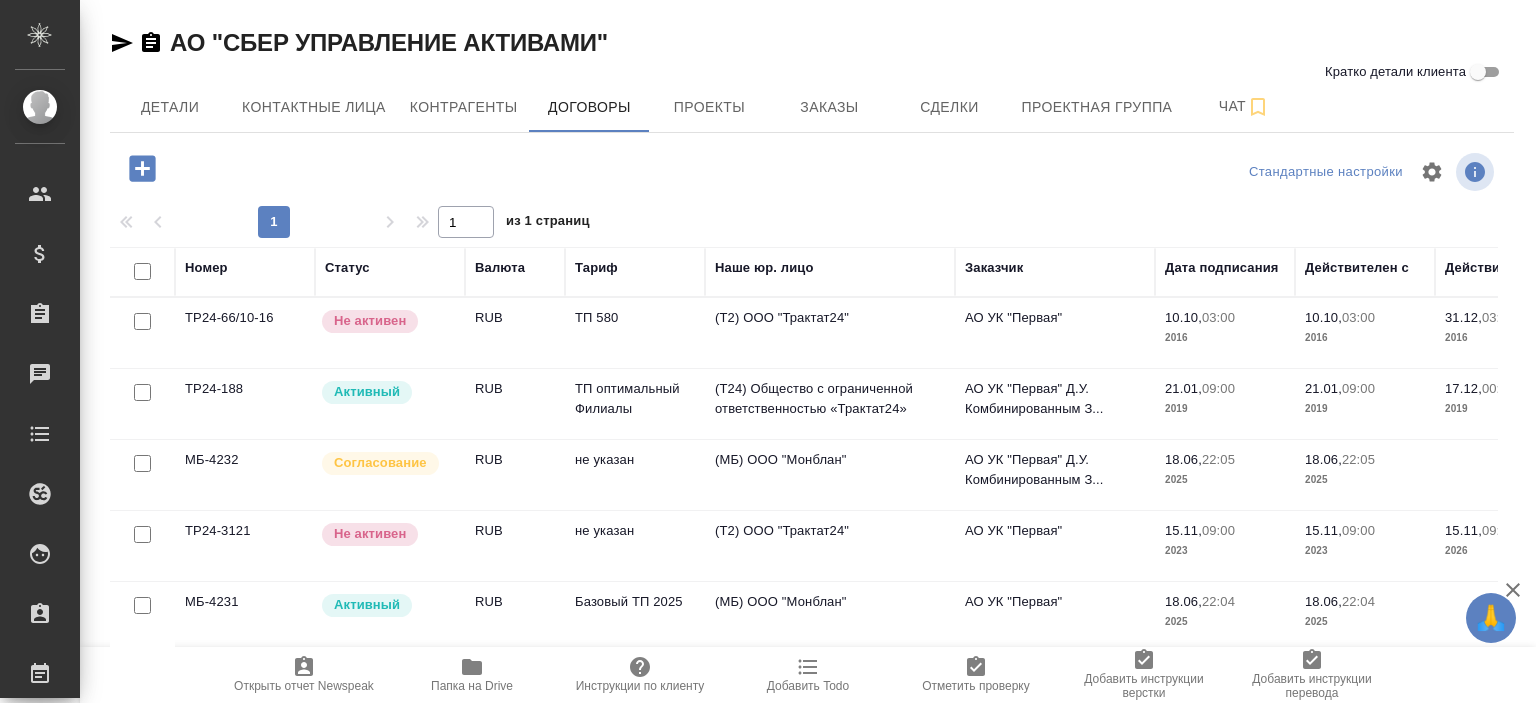 scroll, scrollTop: 0, scrollLeft: 0, axis: both 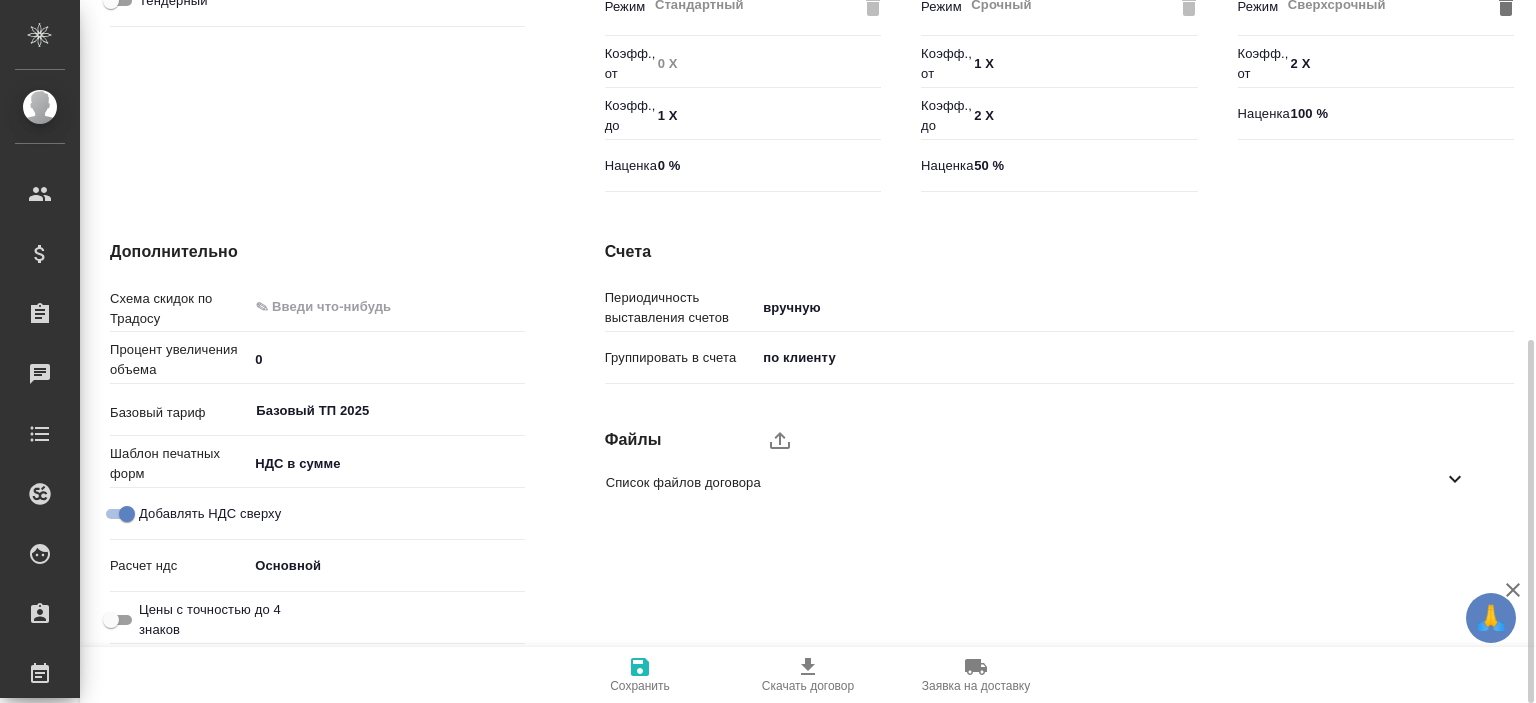 click on "Список файлов договора" at bounding box center [1024, 483] 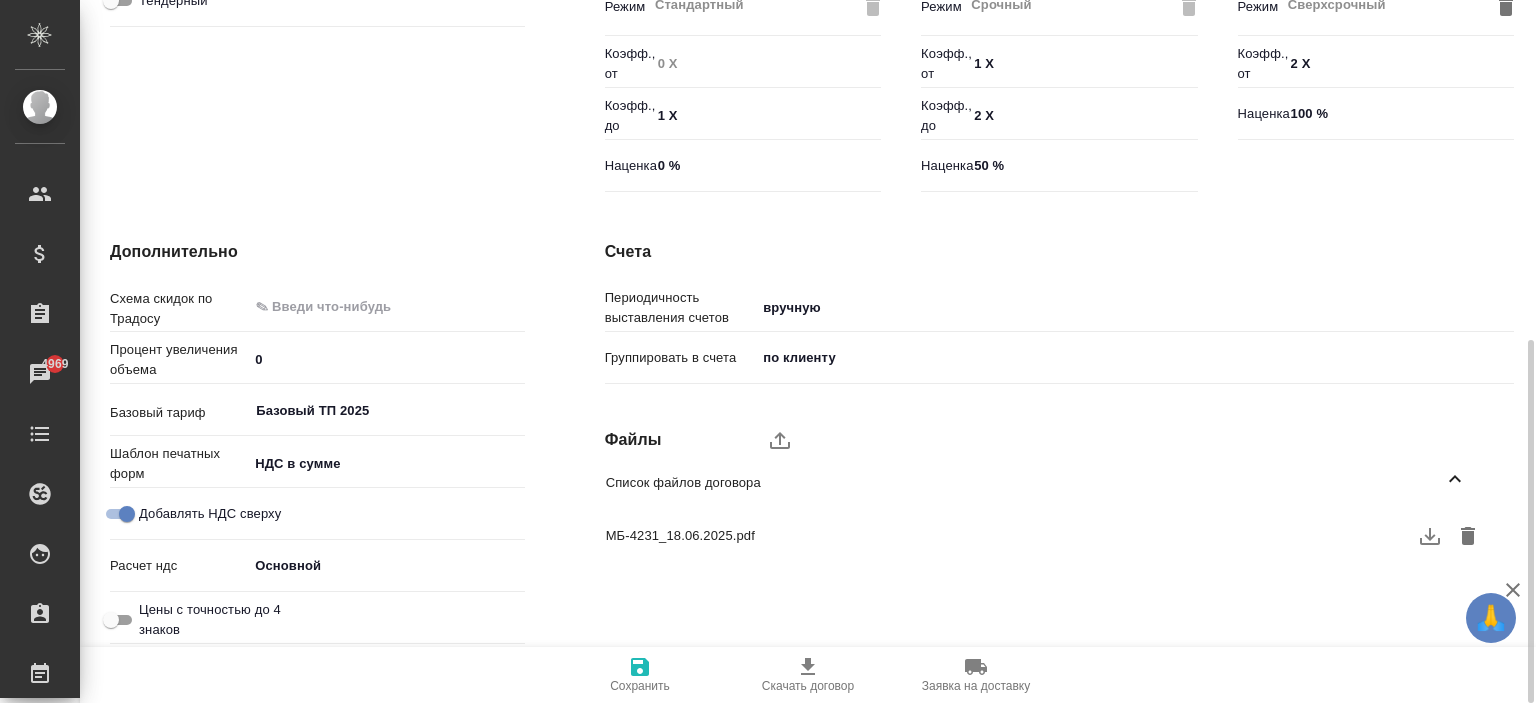 click on "Сохранить" at bounding box center [640, 686] 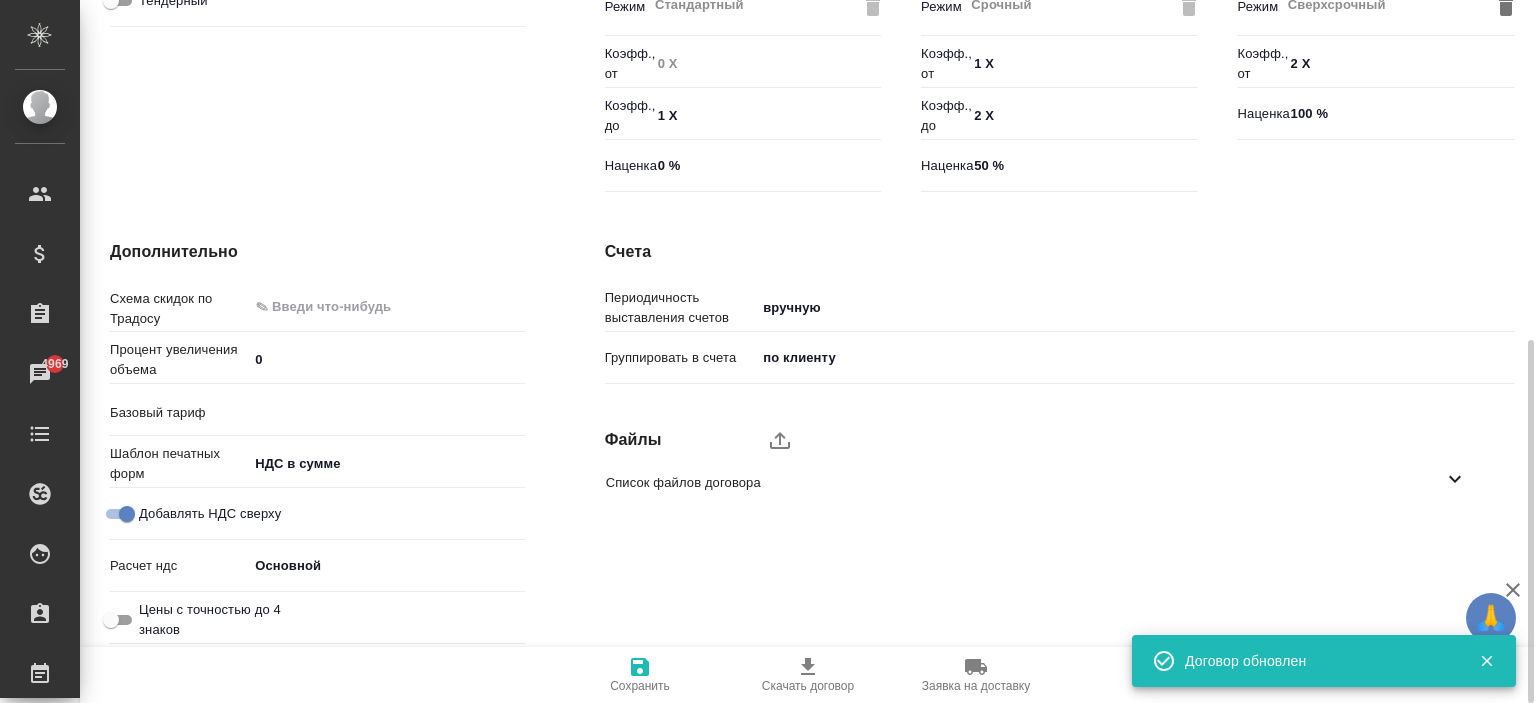 type on "Базовый ТП 2025" 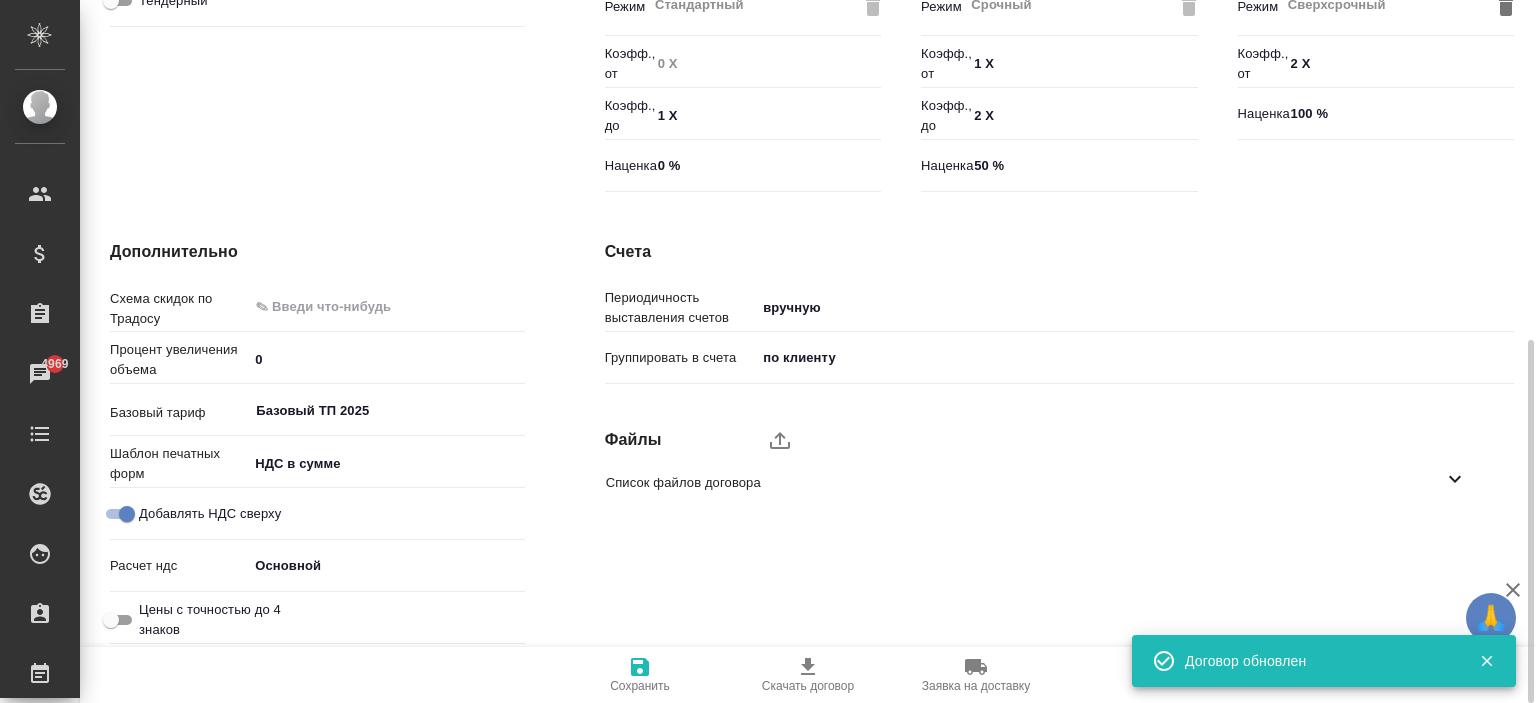 click on "Список файлов договора" at bounding box center (1024, 483) 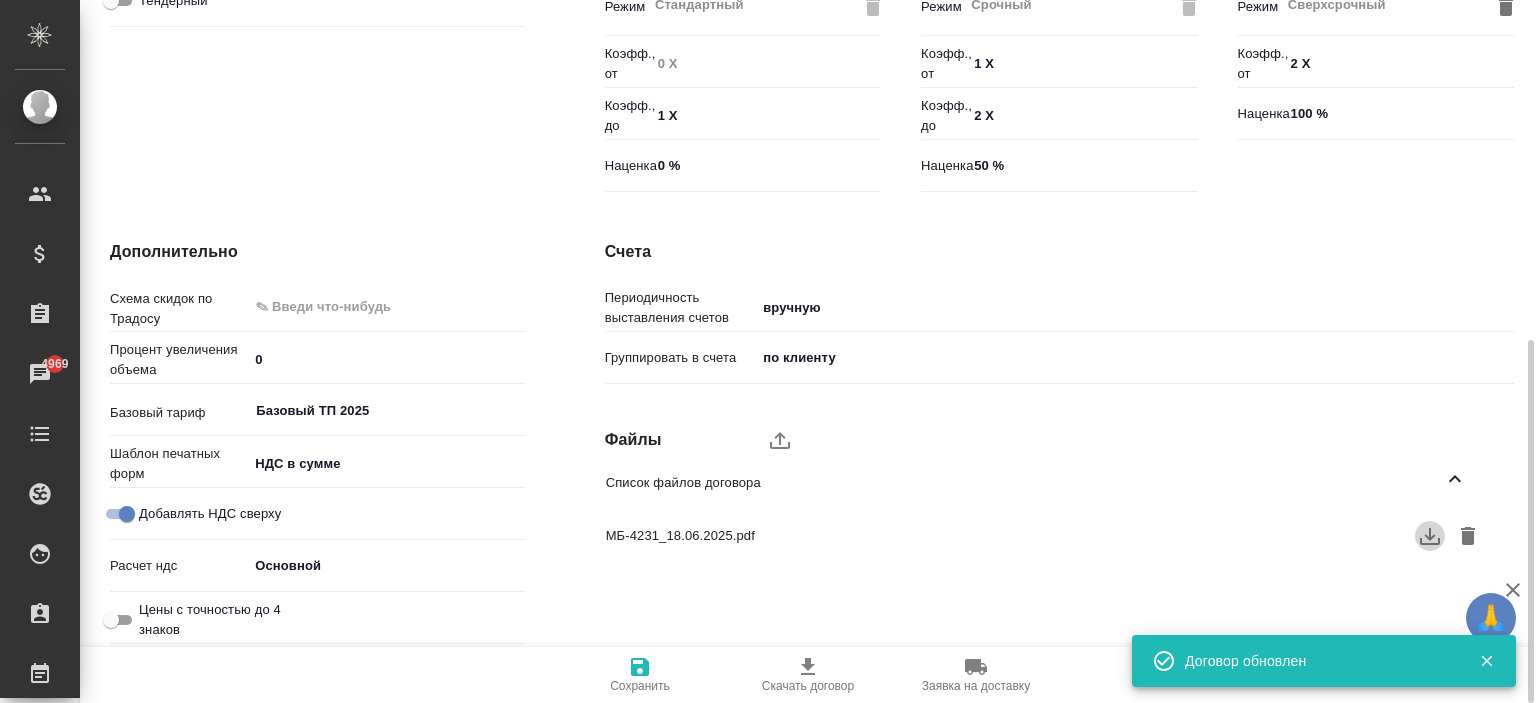 click 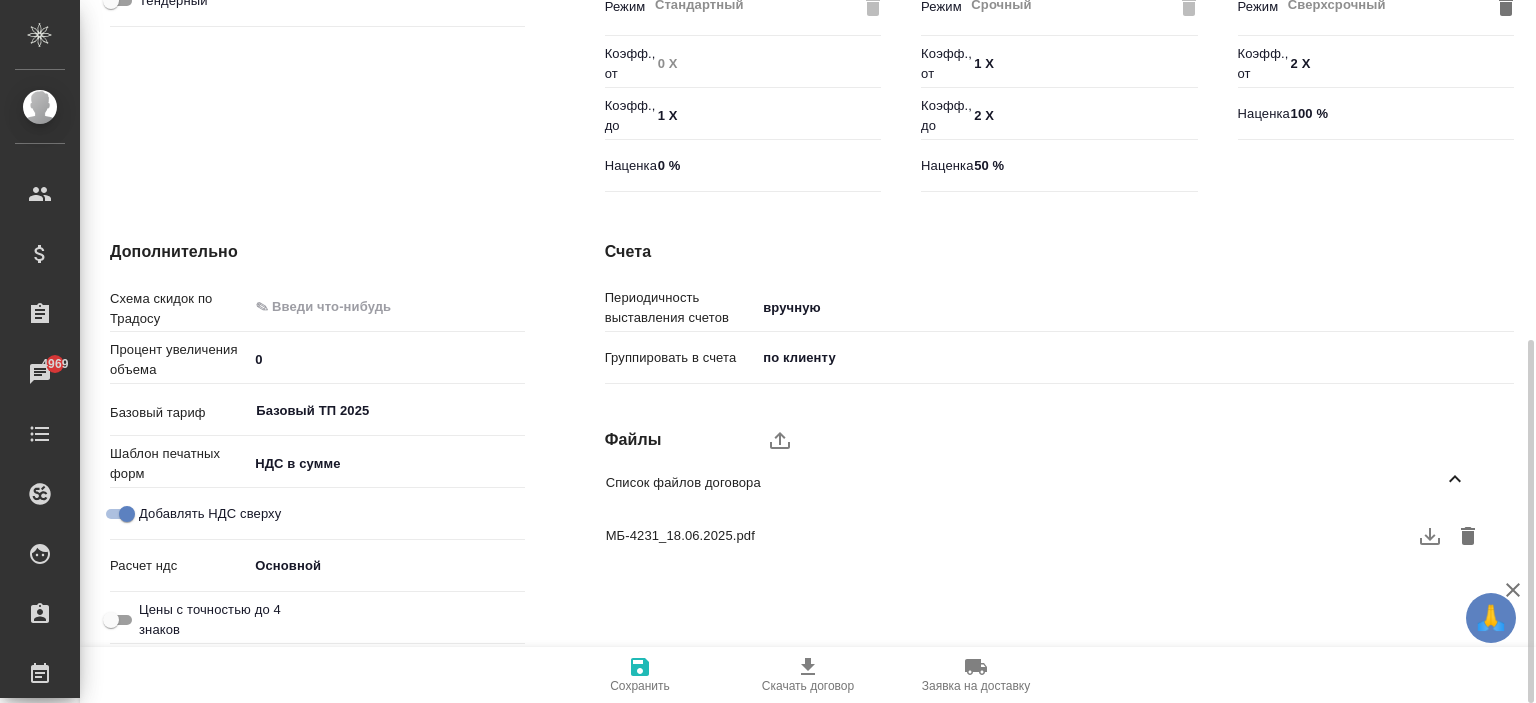 click 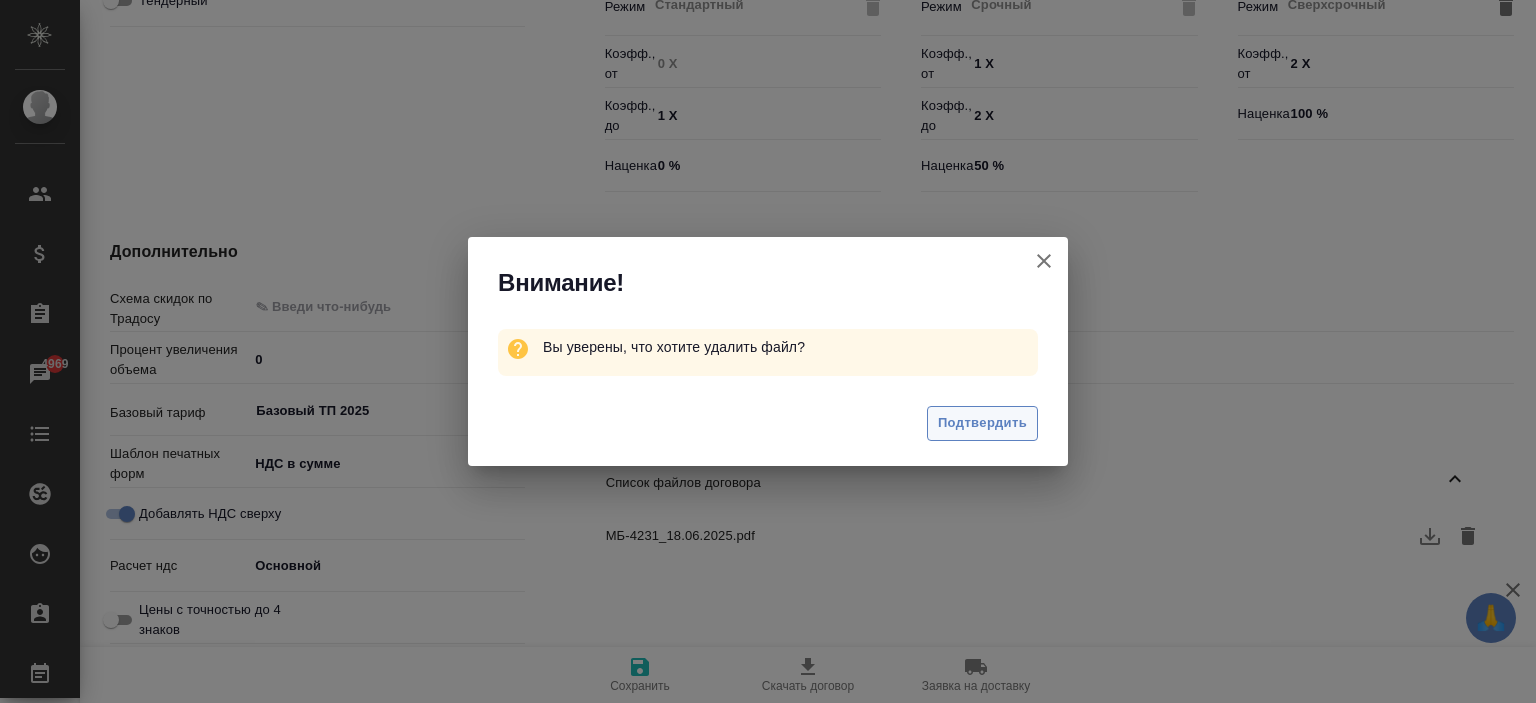 click on "Подтвердить" at bounding box center (982, 423) 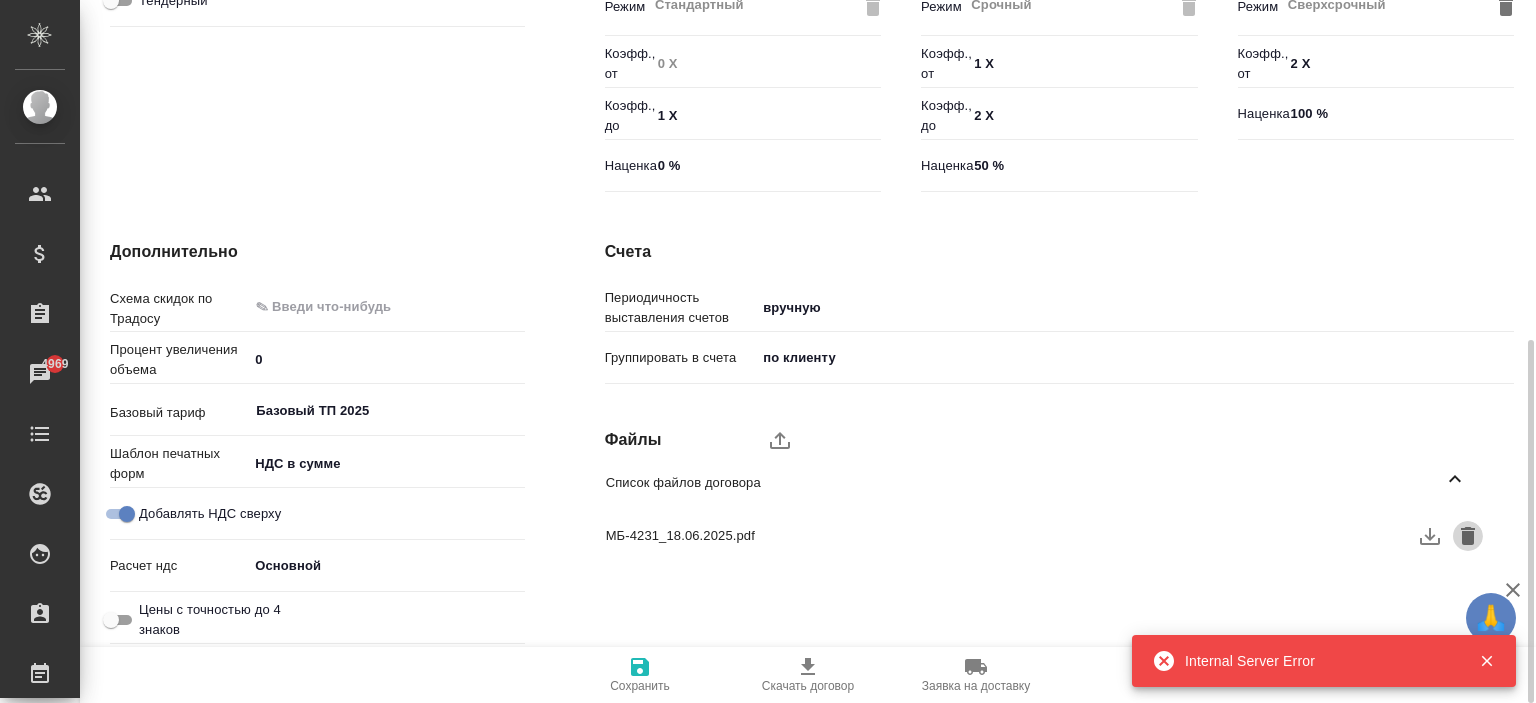 click 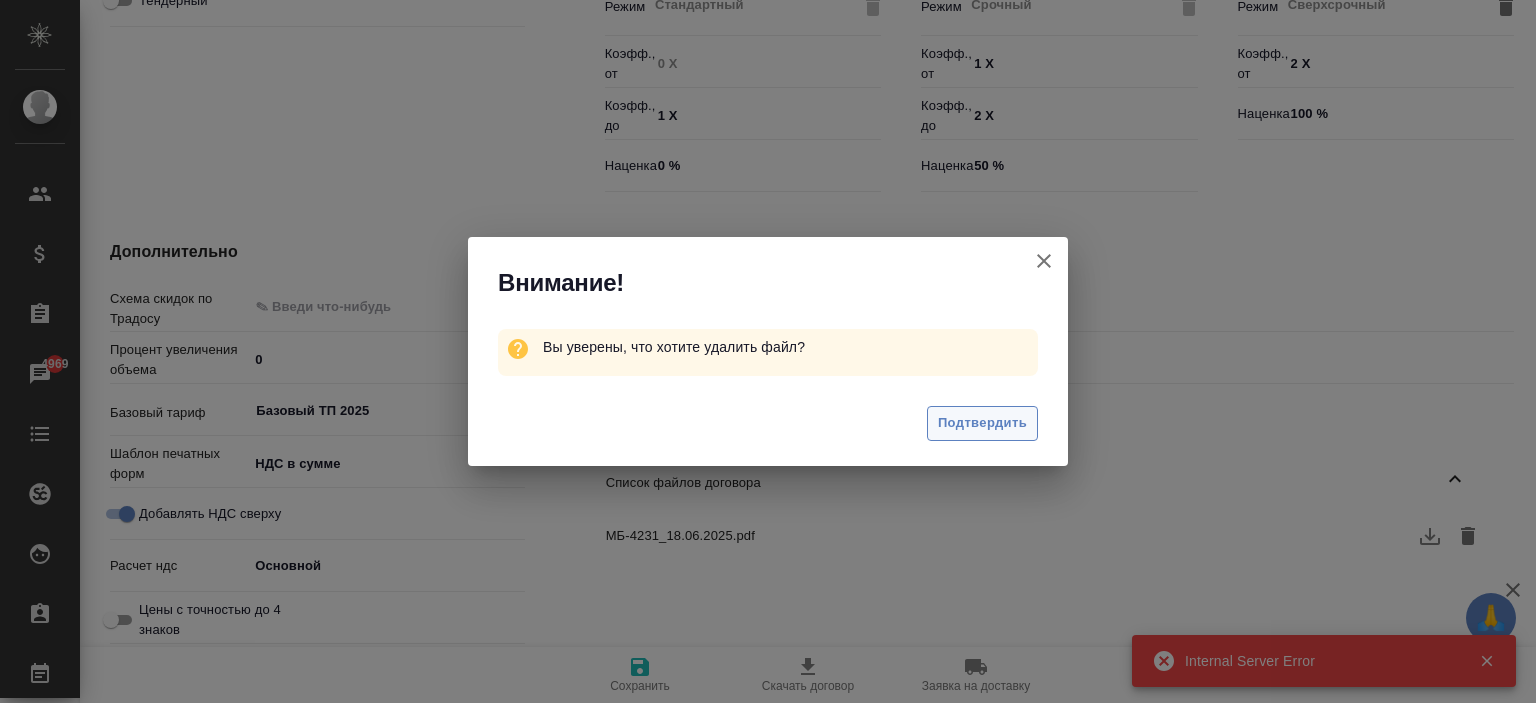 click on "Подтвердить" at bounding box center (982, 423) 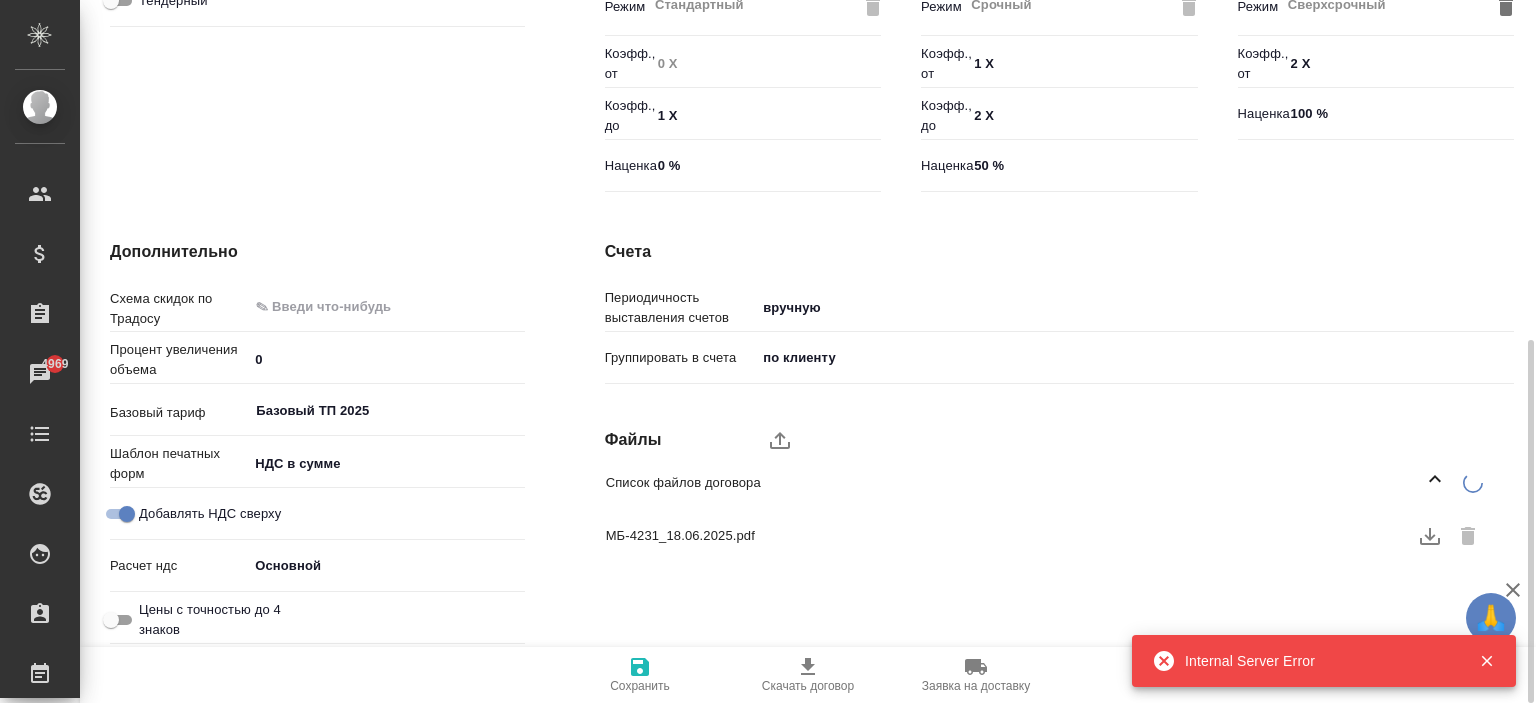 type on "x" 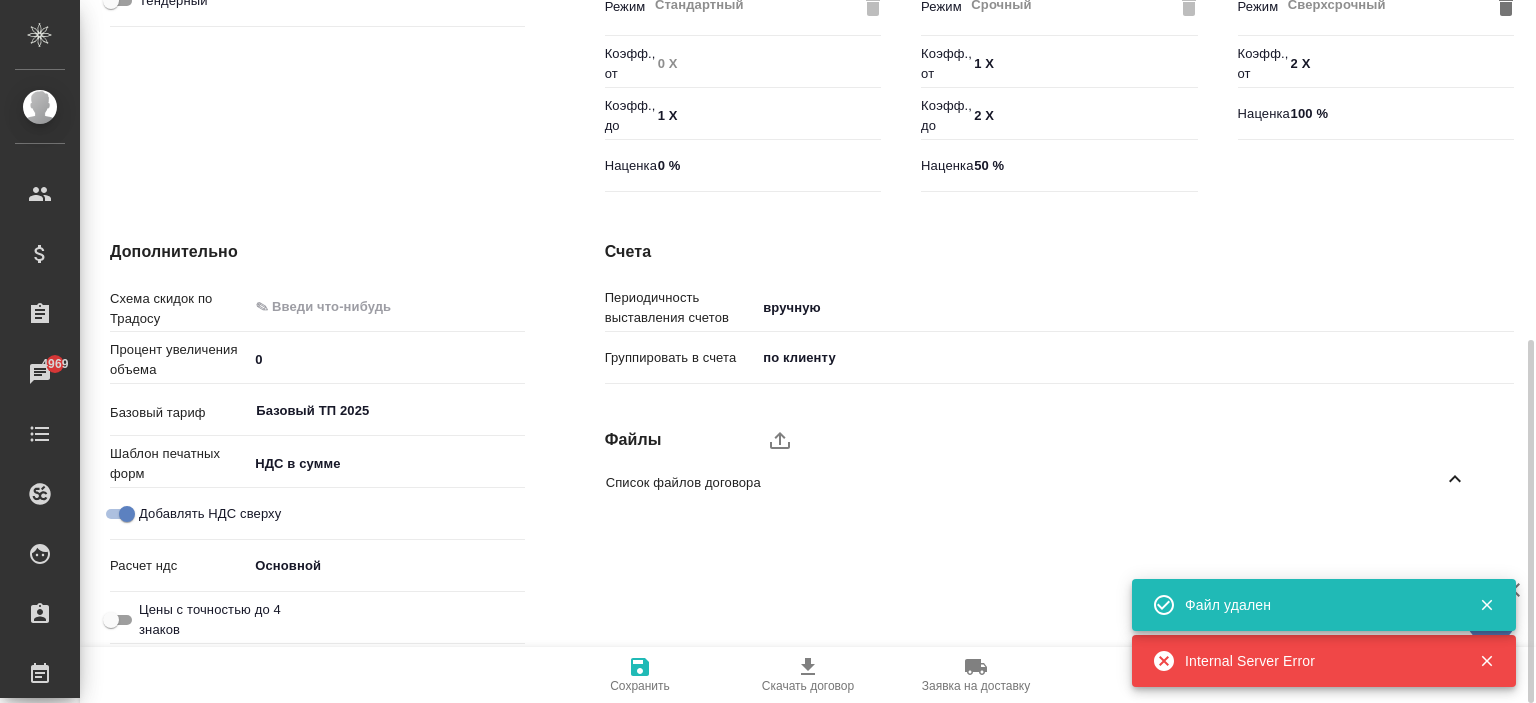 click on "Сохранить" at bounding box center [640, 686] 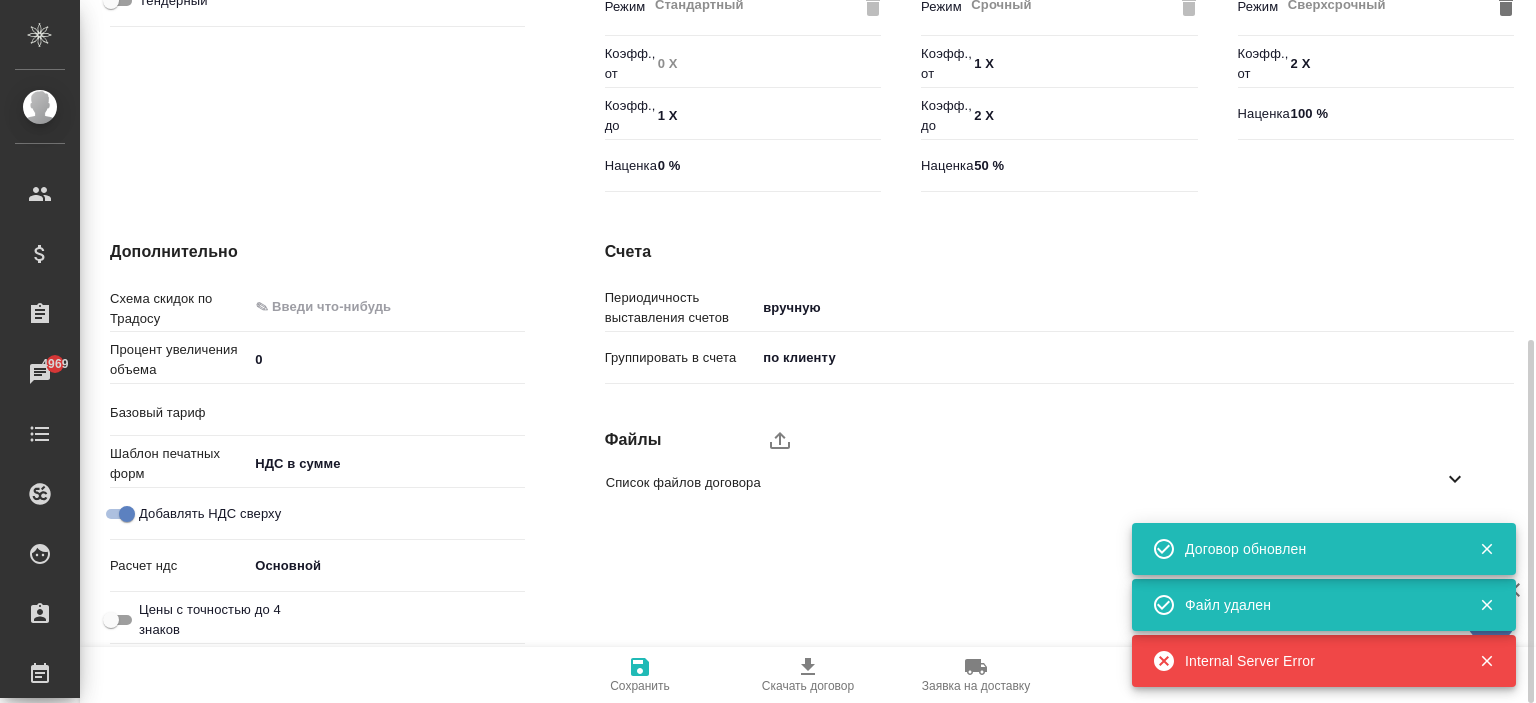 type on "Базовый ТП 2025" 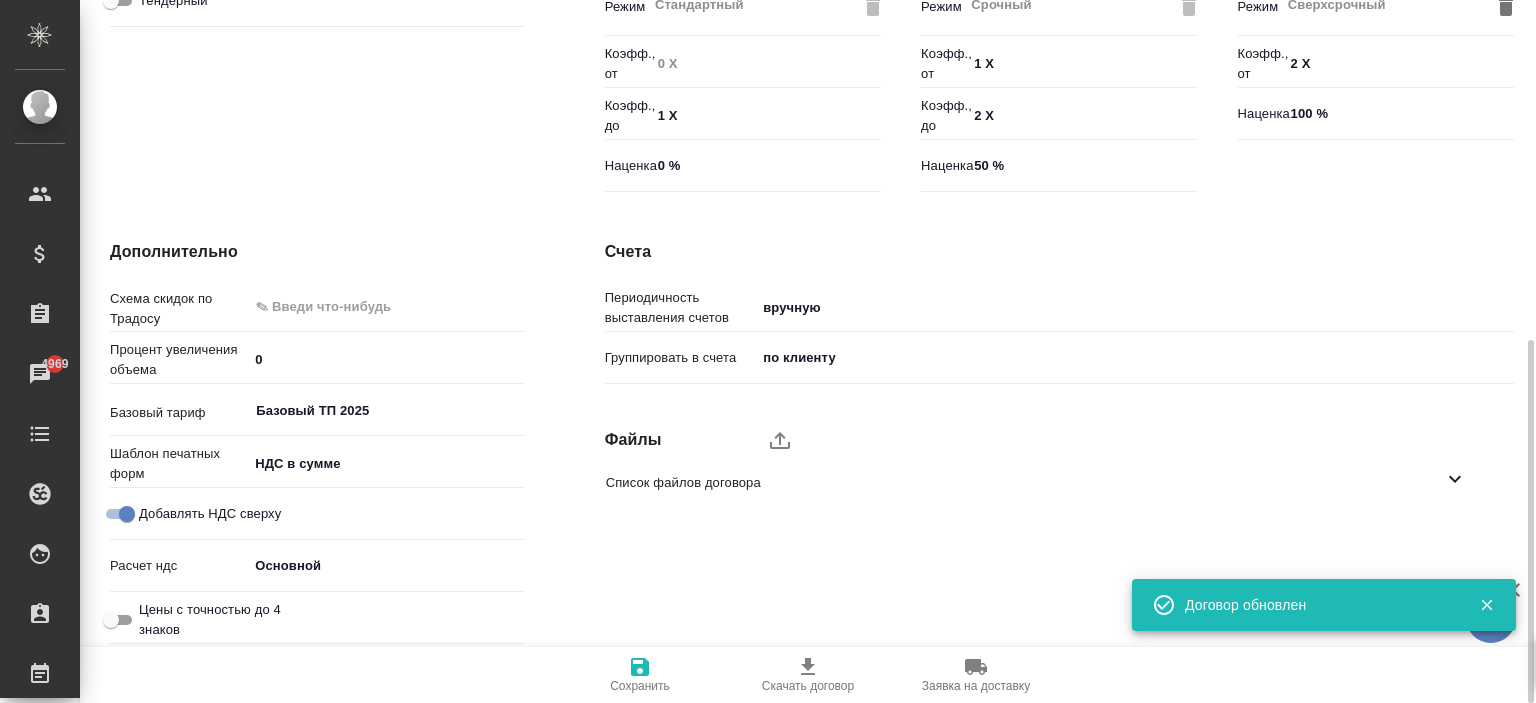 scroll, scrollTop: 0, scrollLeft: 0, axis: both 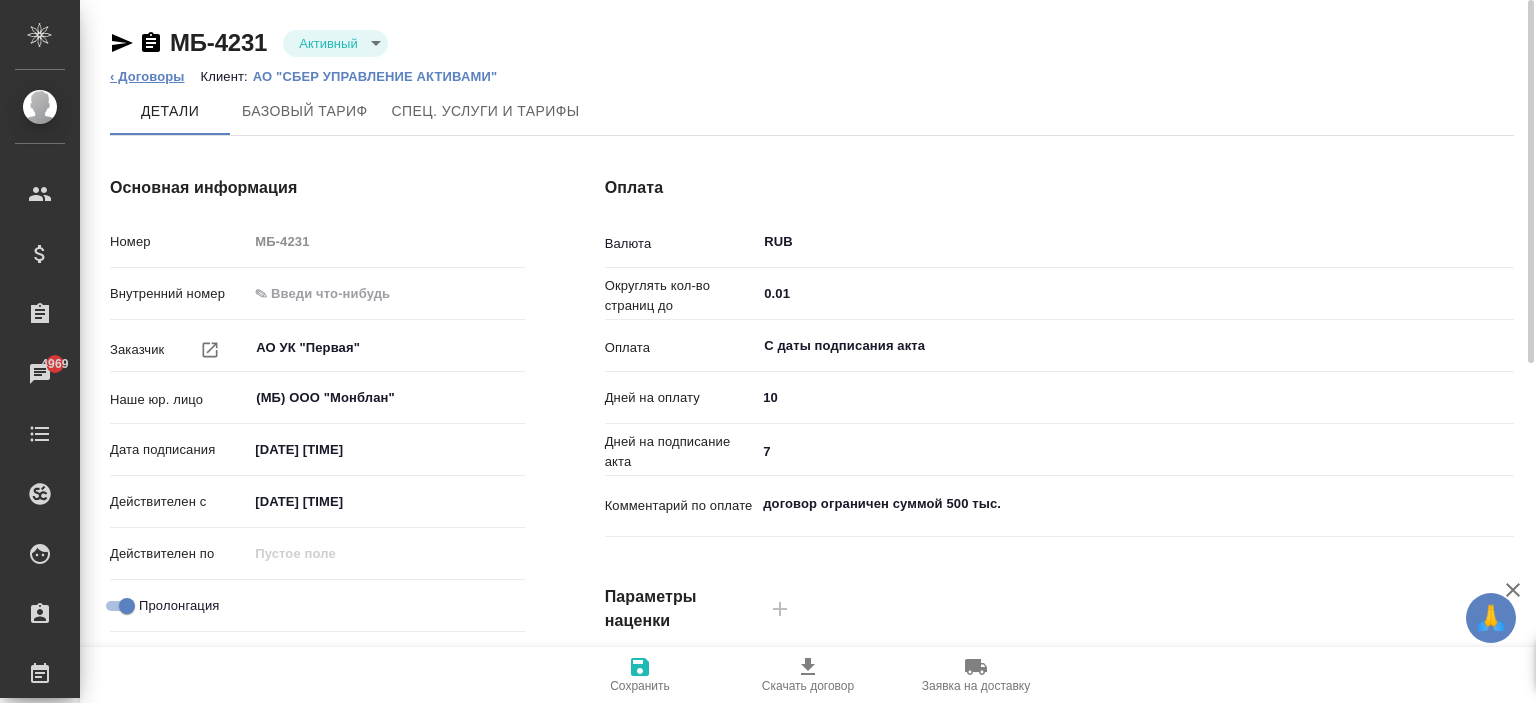 click on "‹ Договоры" at bounding box center (147, 76) 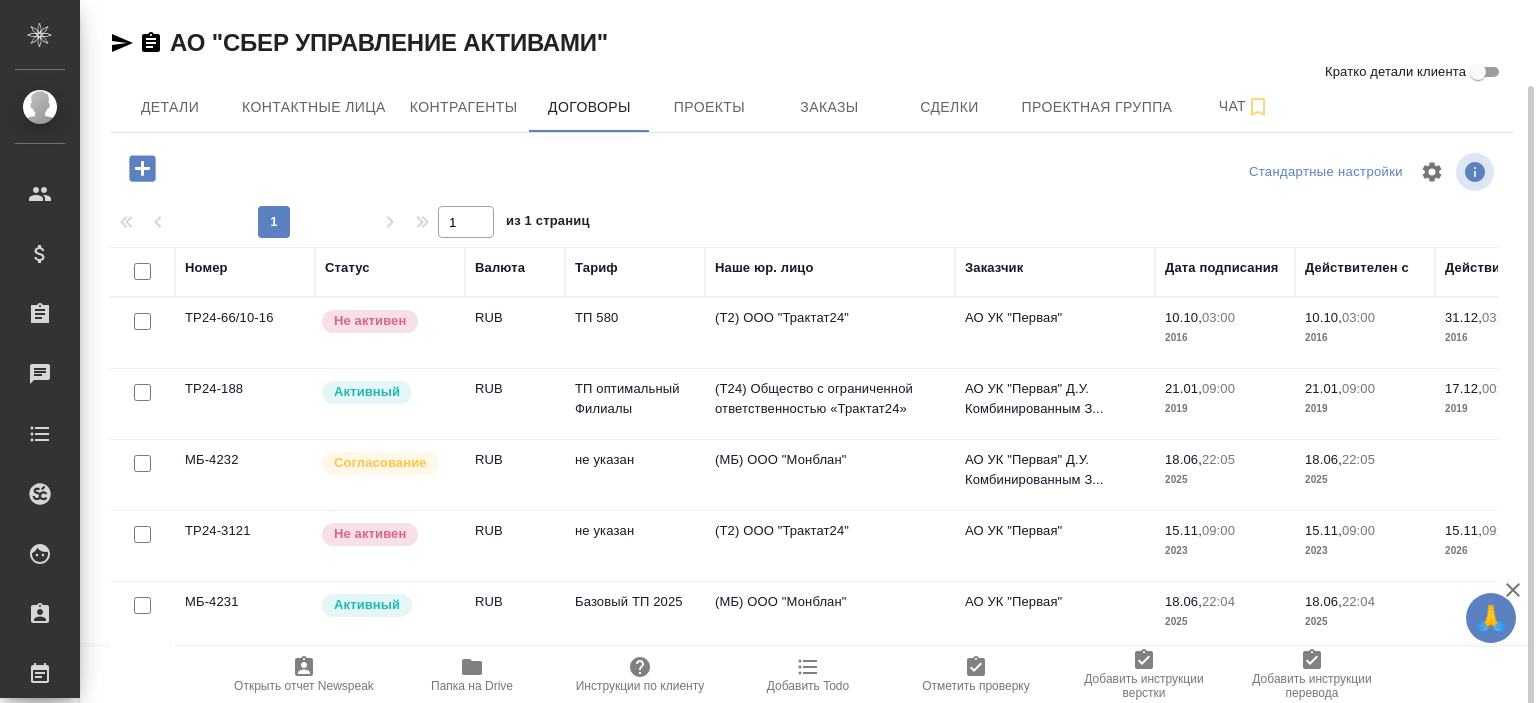 scroll, scrollTop: 0, scrollLeft: 0, axis: both 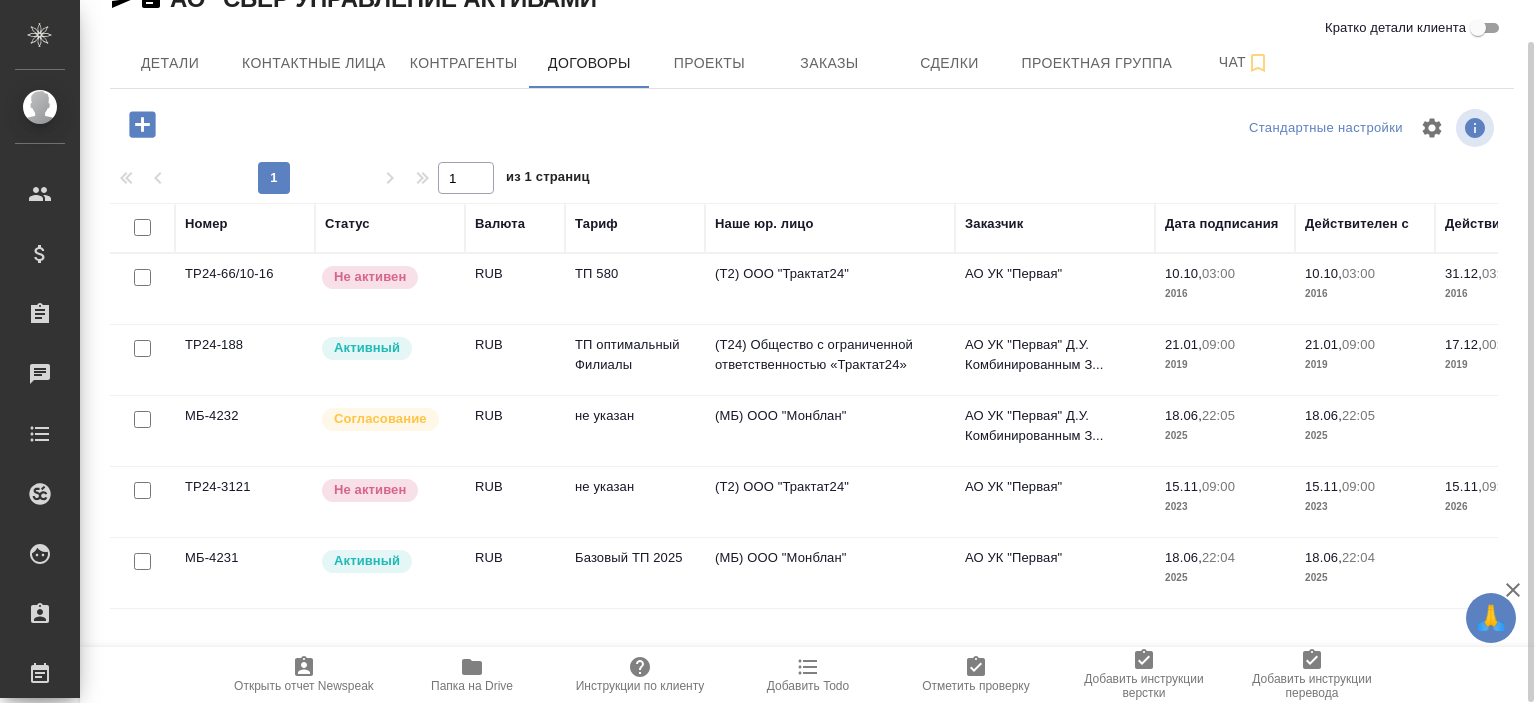 click on "Активный" at bounding box center [390, 289] 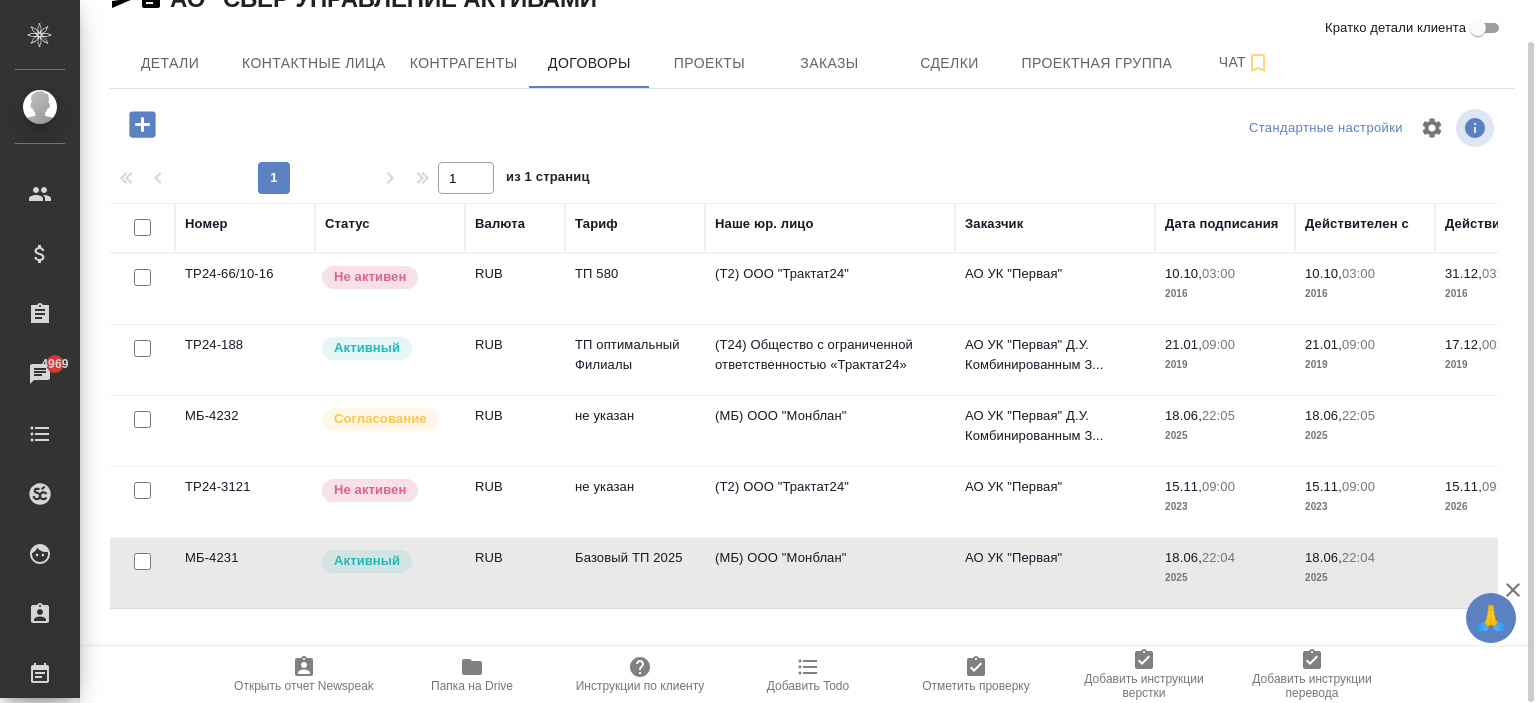 click on "Активный" at bounding box center (390, 289) 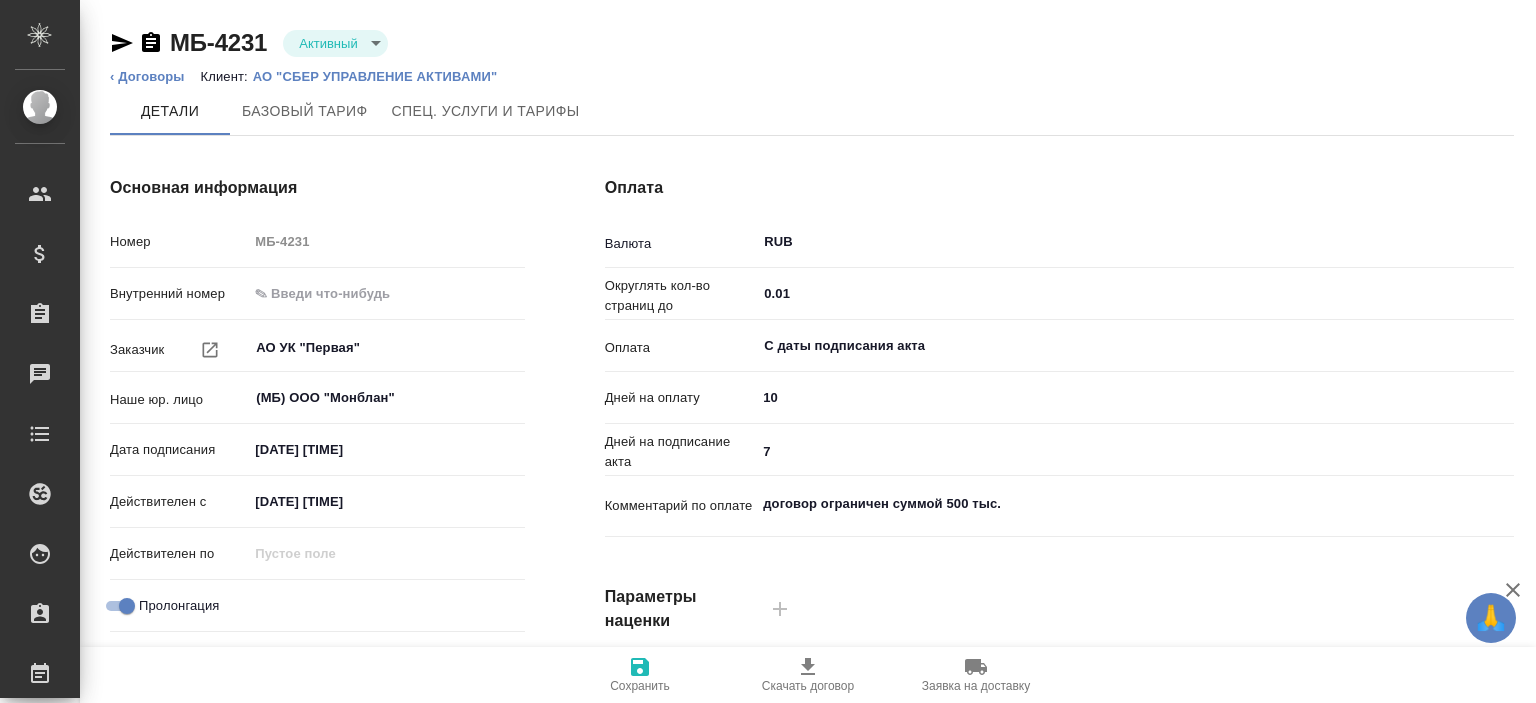 type on "Базовый ТП 2025" 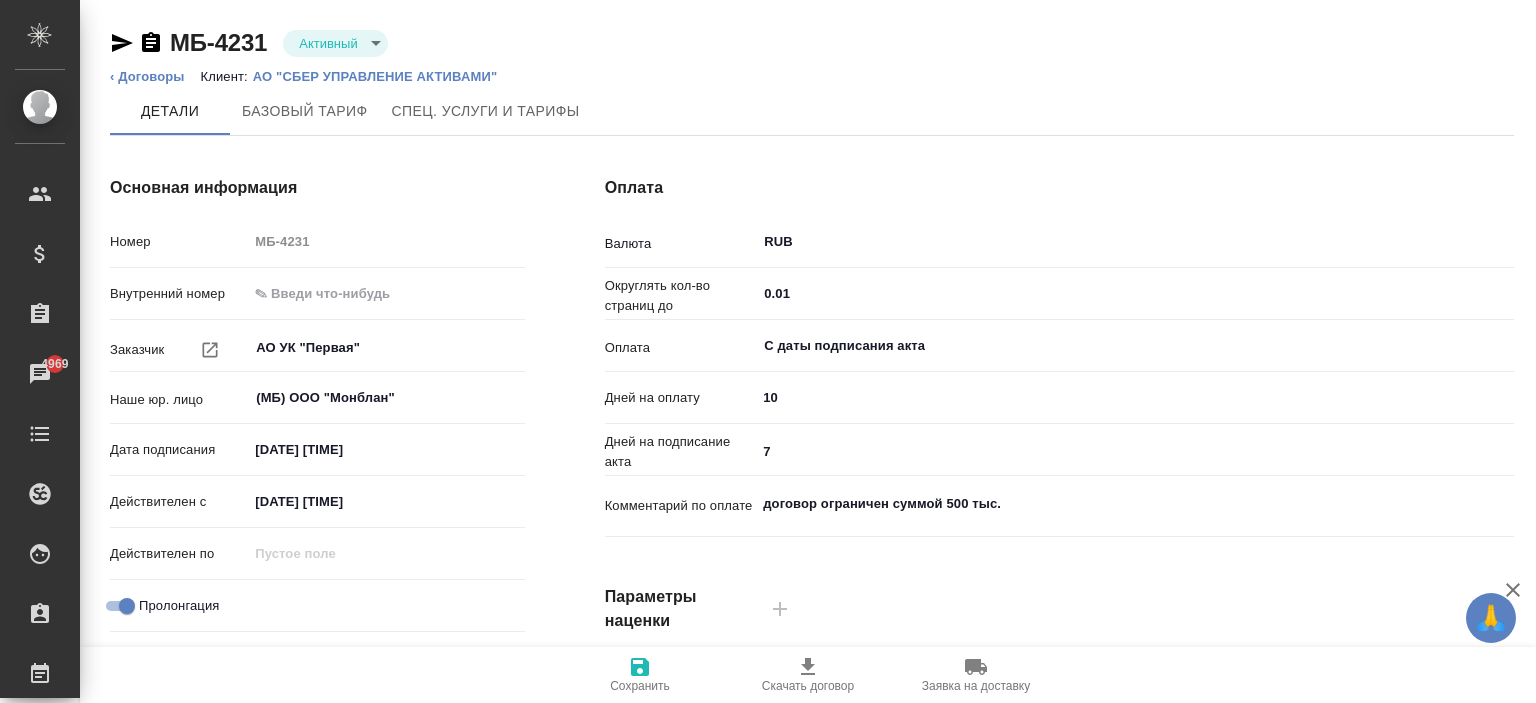 scroll, scrollTop: 0, scrollLeft: 0, axis: both 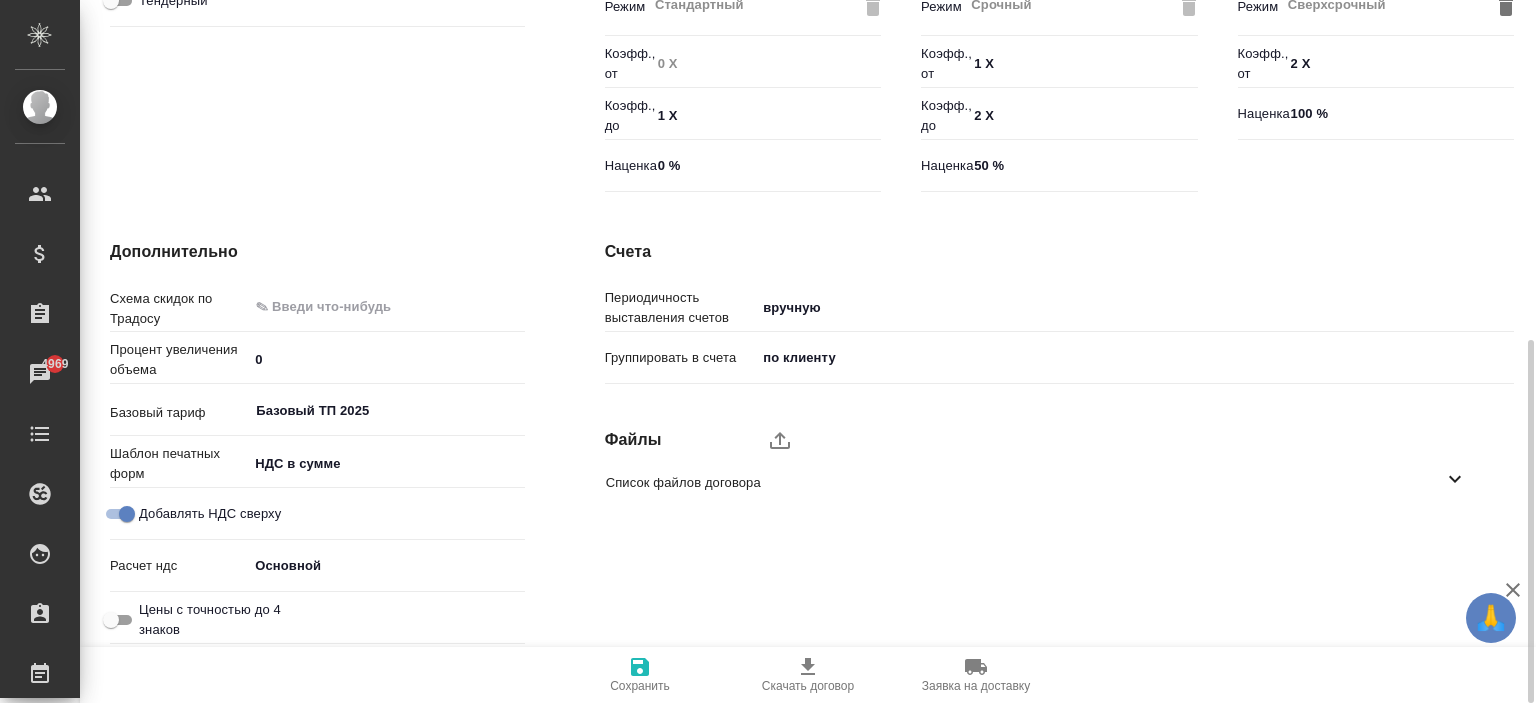 click on "Список файлов договора" at bounding box center (1024, 483) 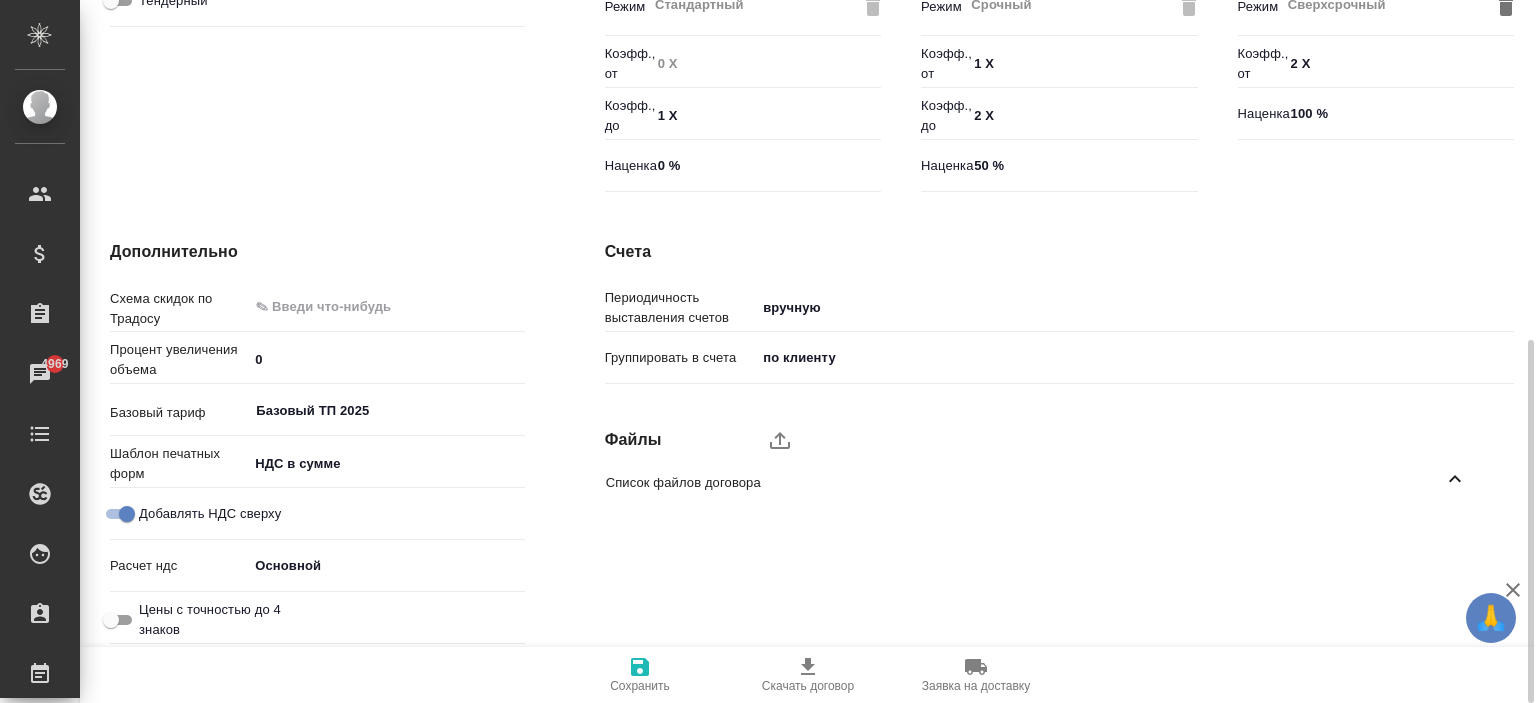 click 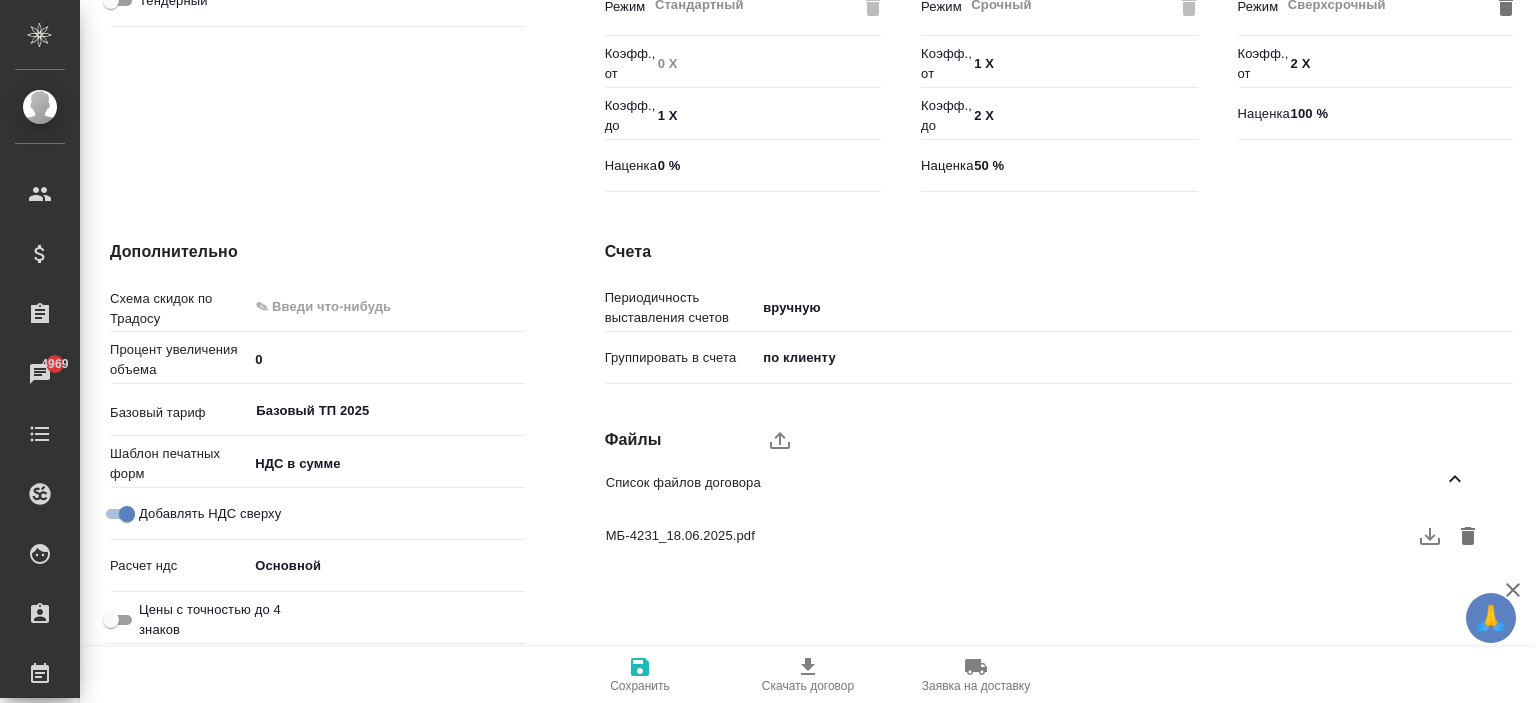 click 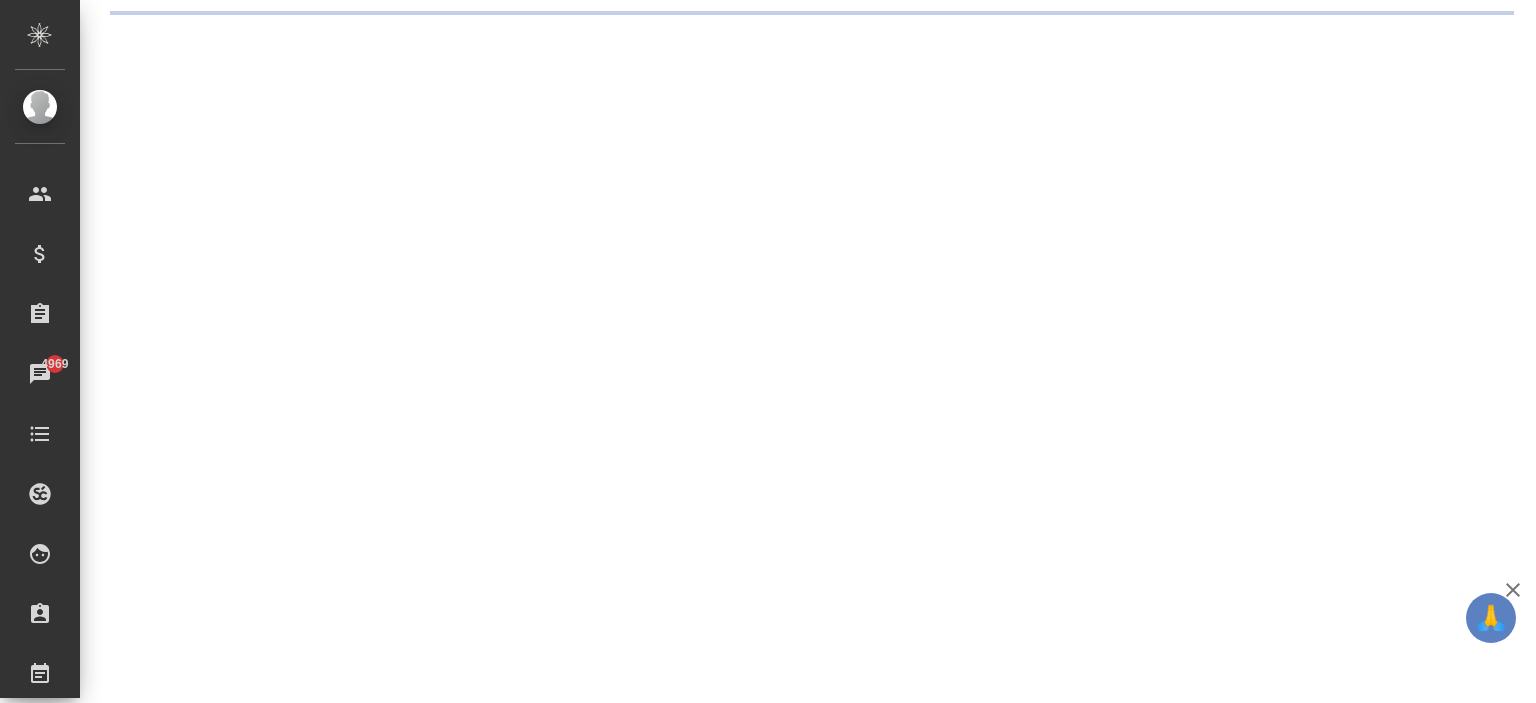 scroll, scrollTop: 0, scrollLeft: 0, axis: both 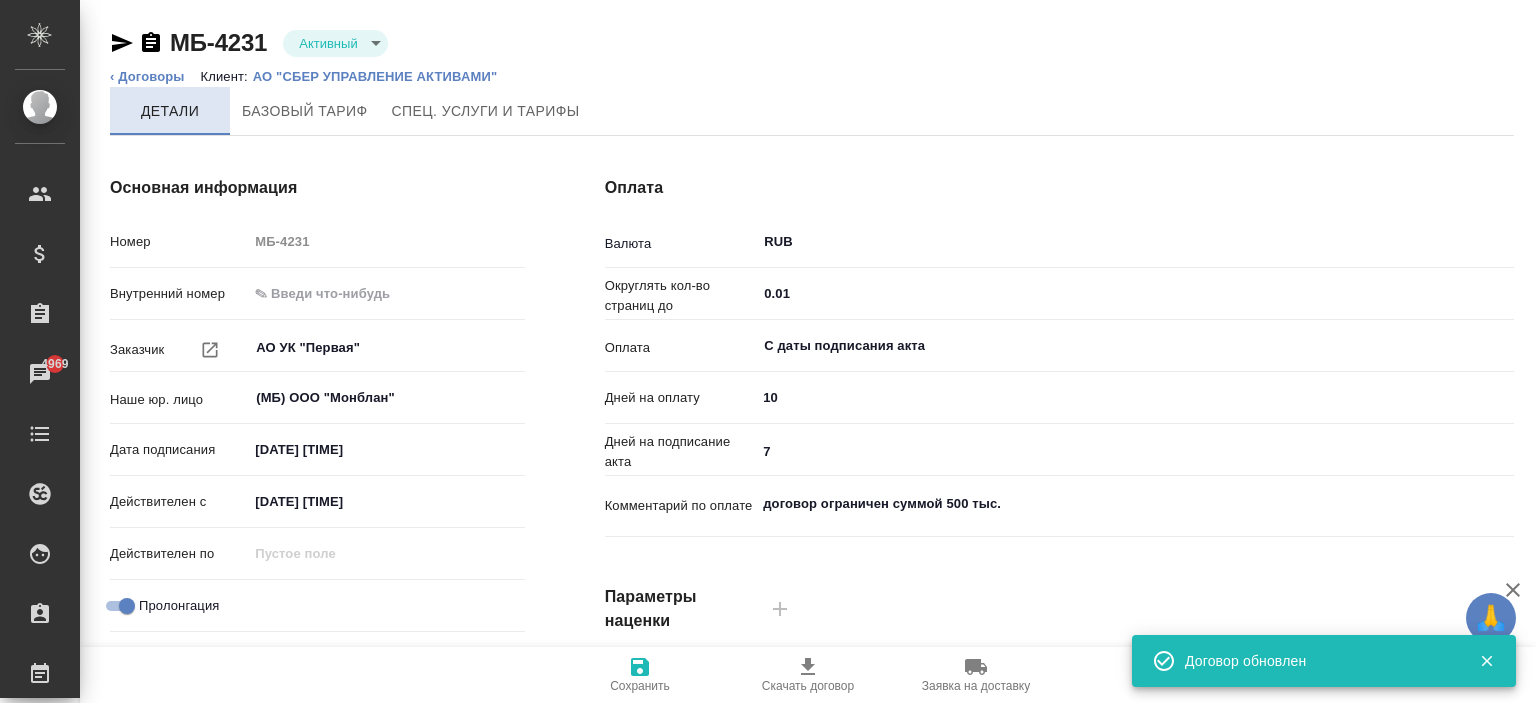 type on "Базовый ТП 2025" 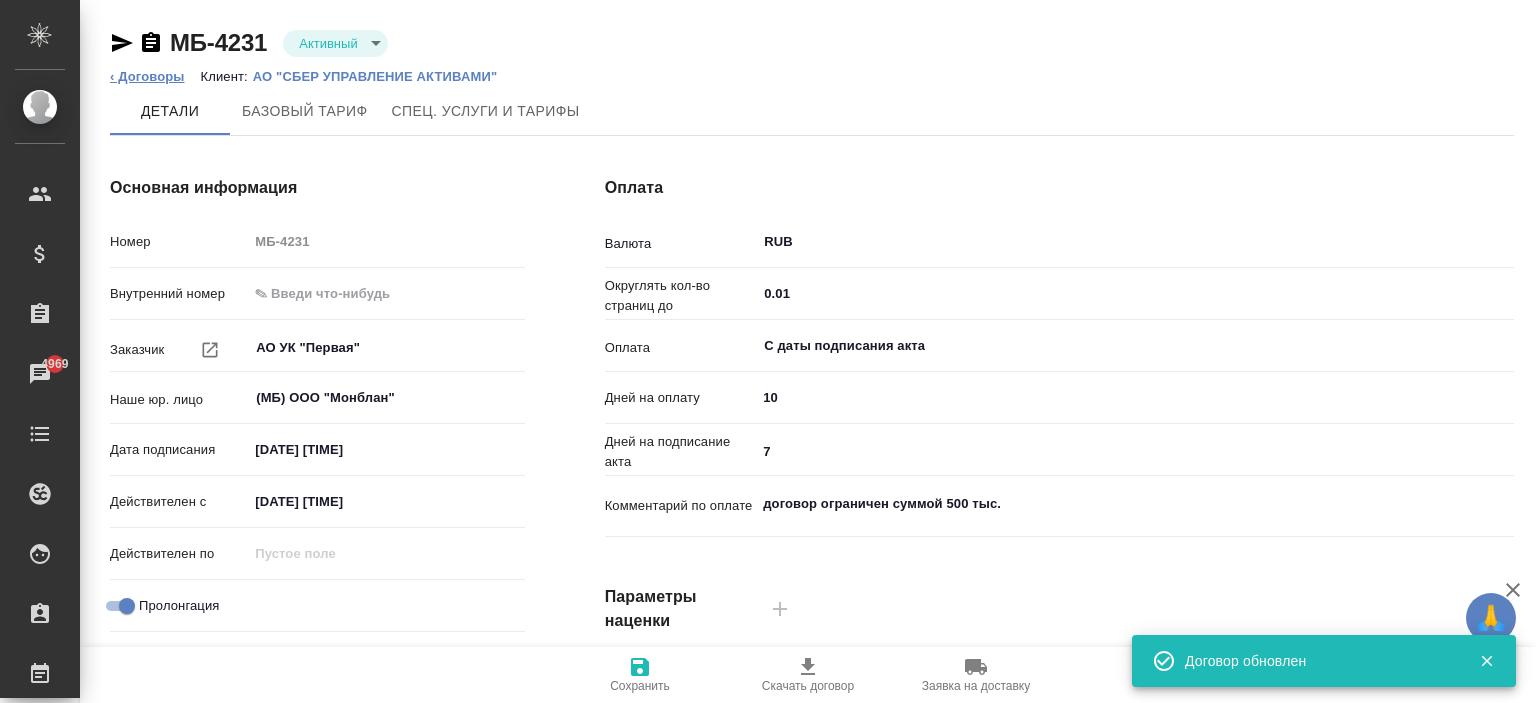 click on "‹ Договоры" at bounding box center (147, 76) 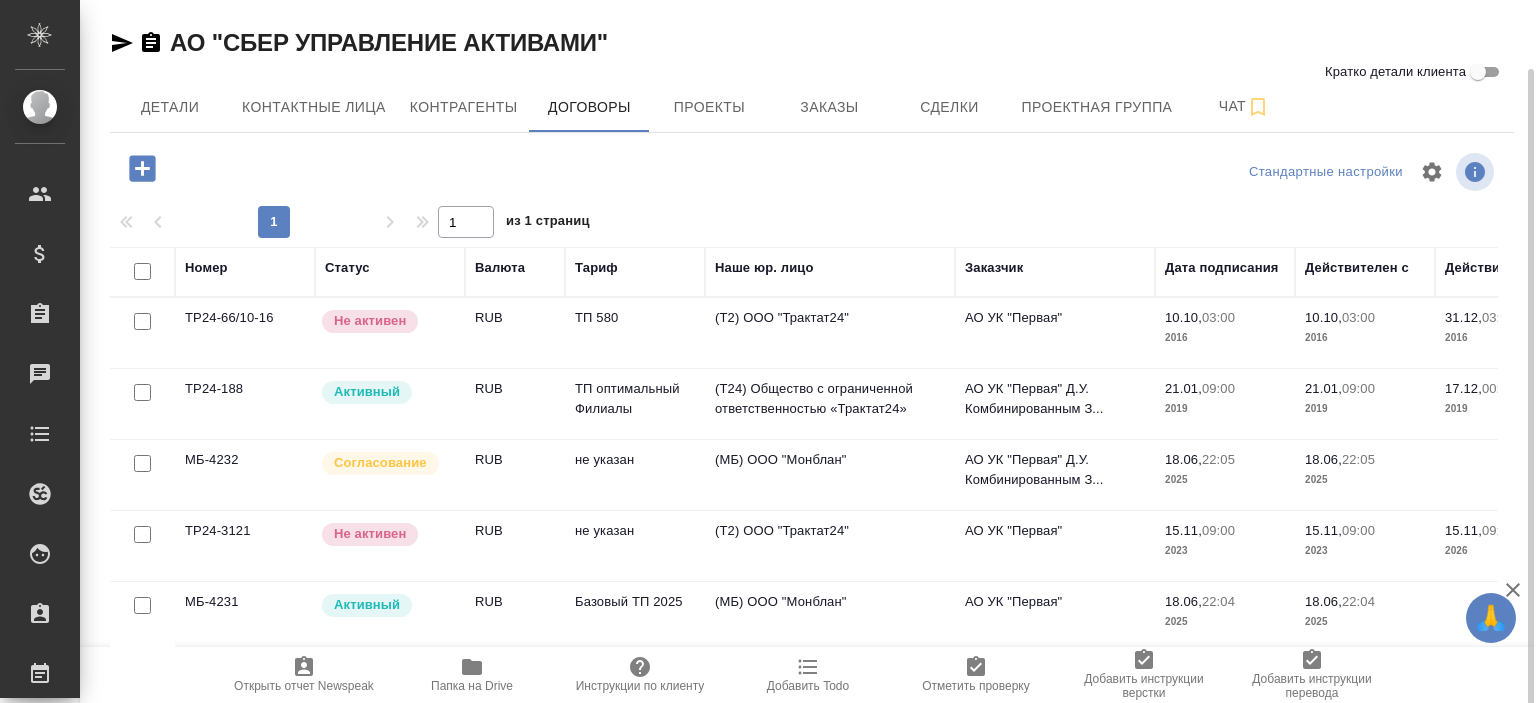 scroll, scrollTop: 0, scrollLeft: 0, axis: both 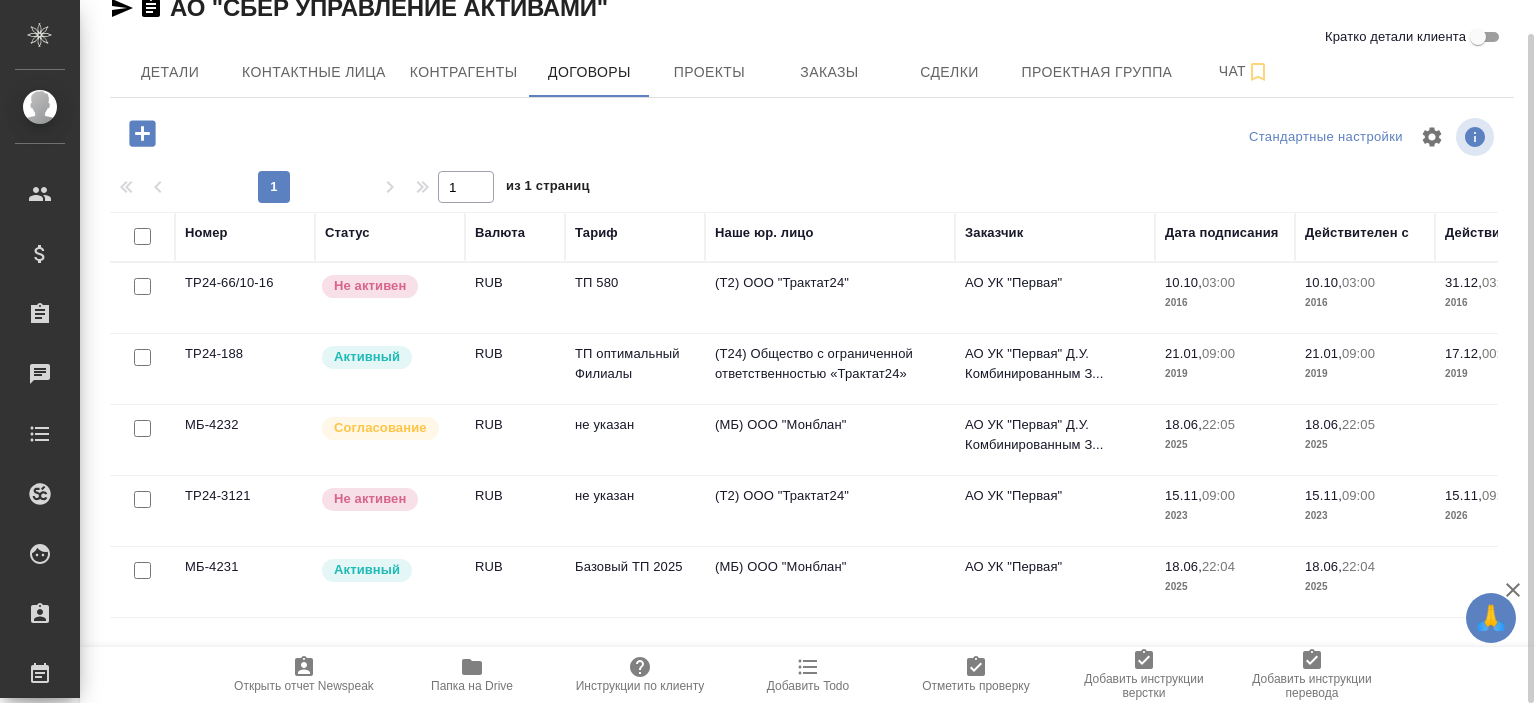 click on "Базовый ТП 2025" at bounding box center (635, 298) 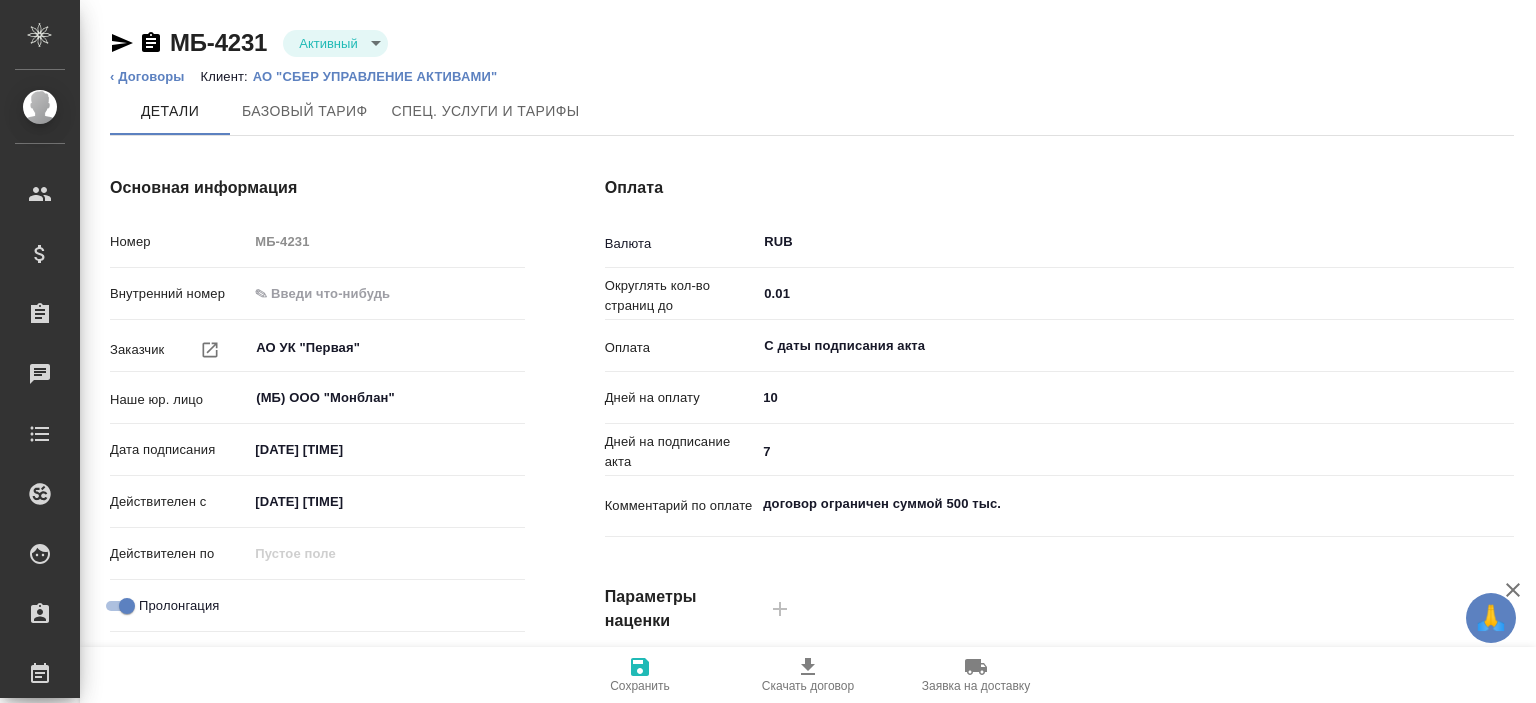 scroll, scrollTop: 0, scrollLeft: 0, axis: both 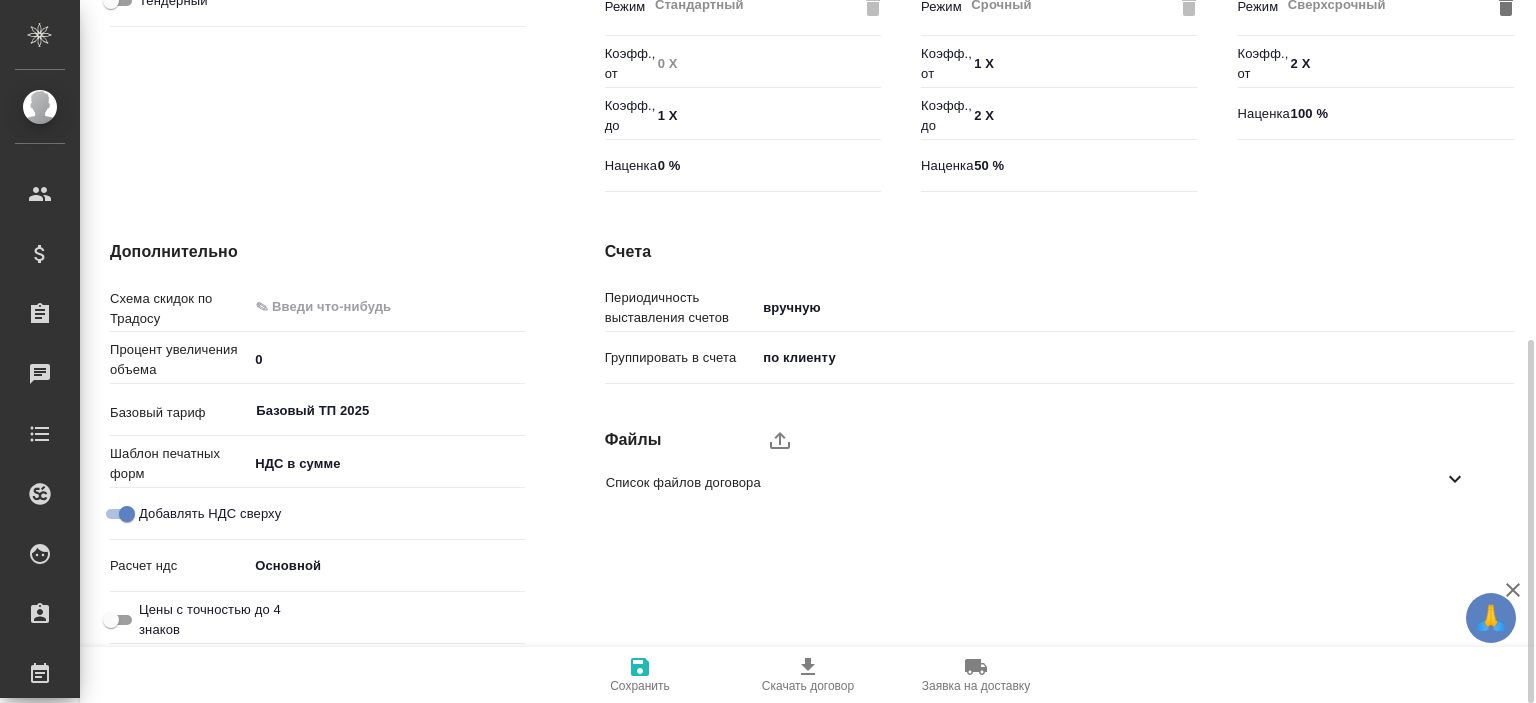 click on "Список файлов договора" at bounding box center (1044, 482) 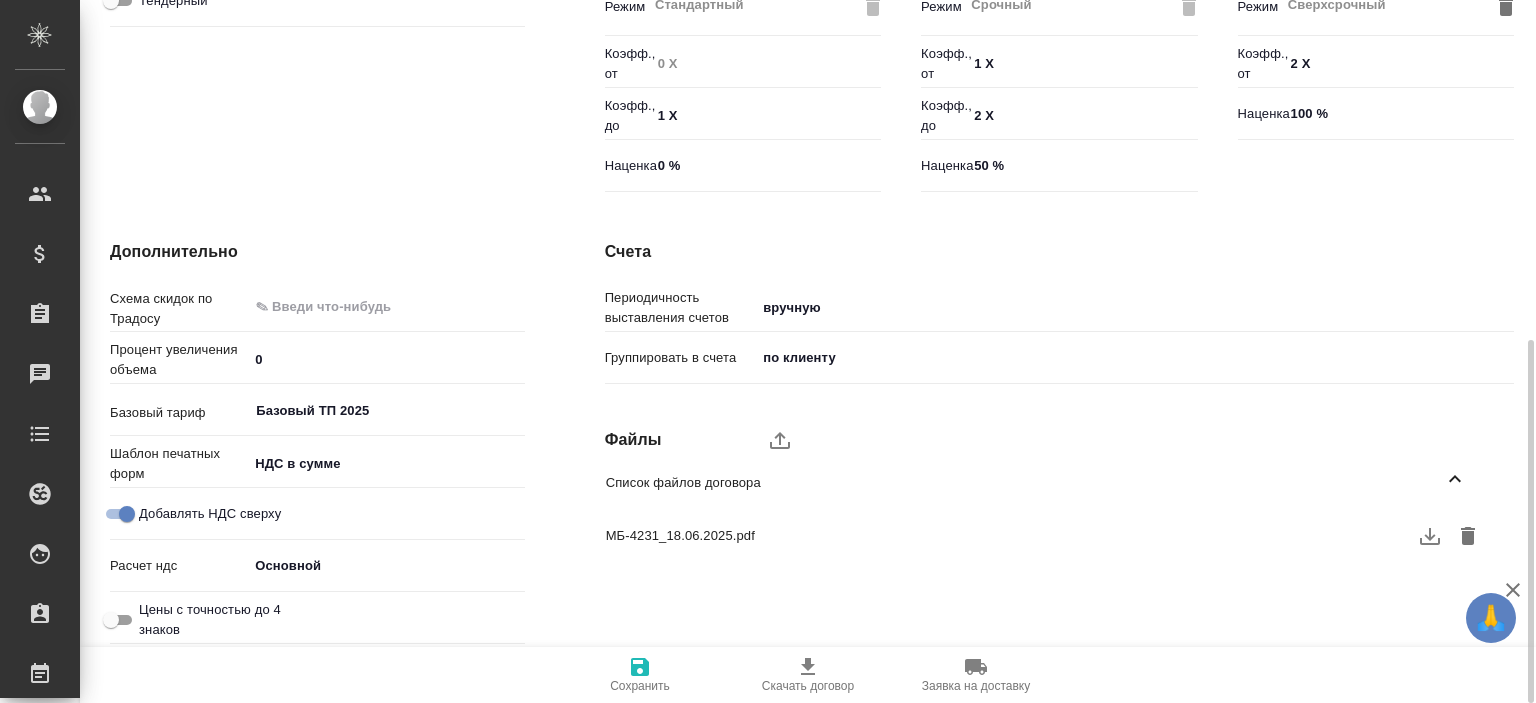 click 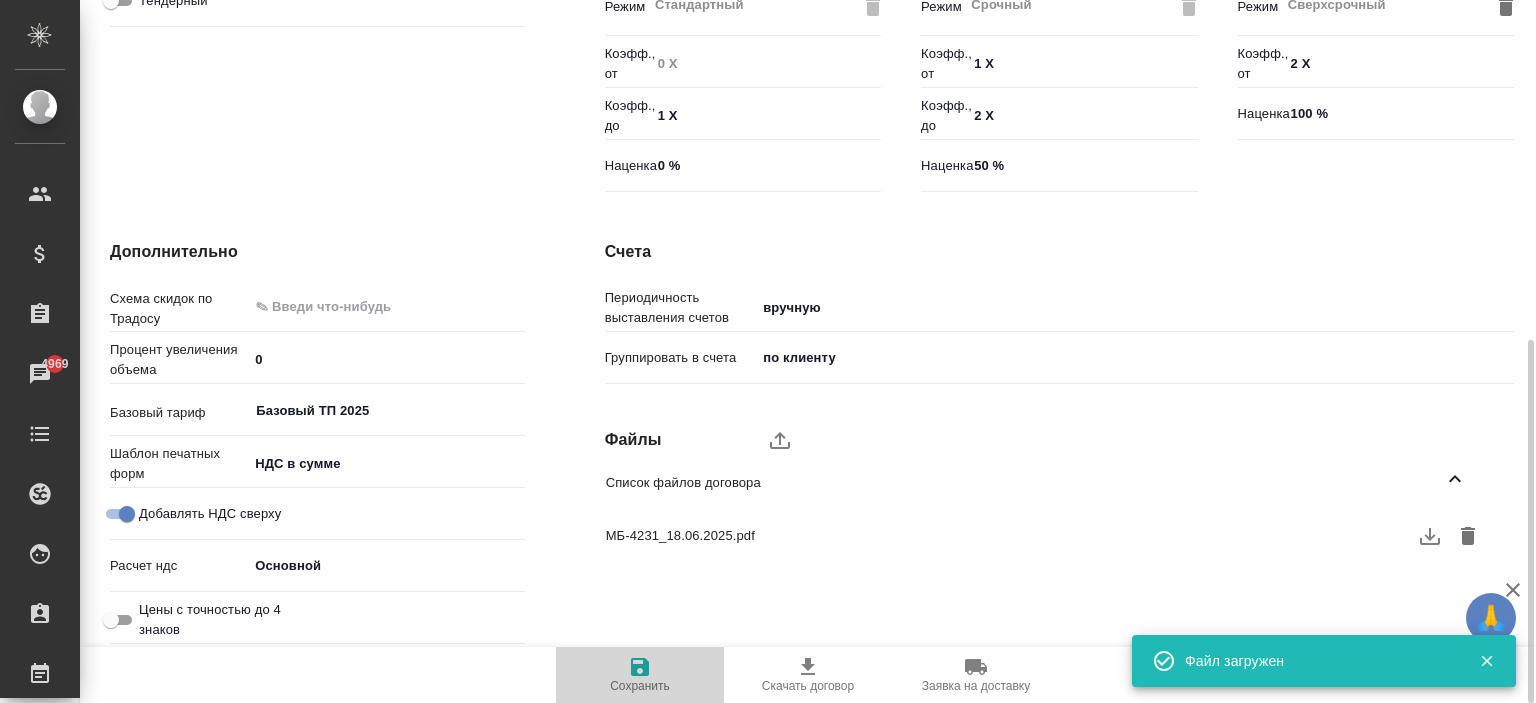 click on "Сохранить" at bounding box center [640, 674] 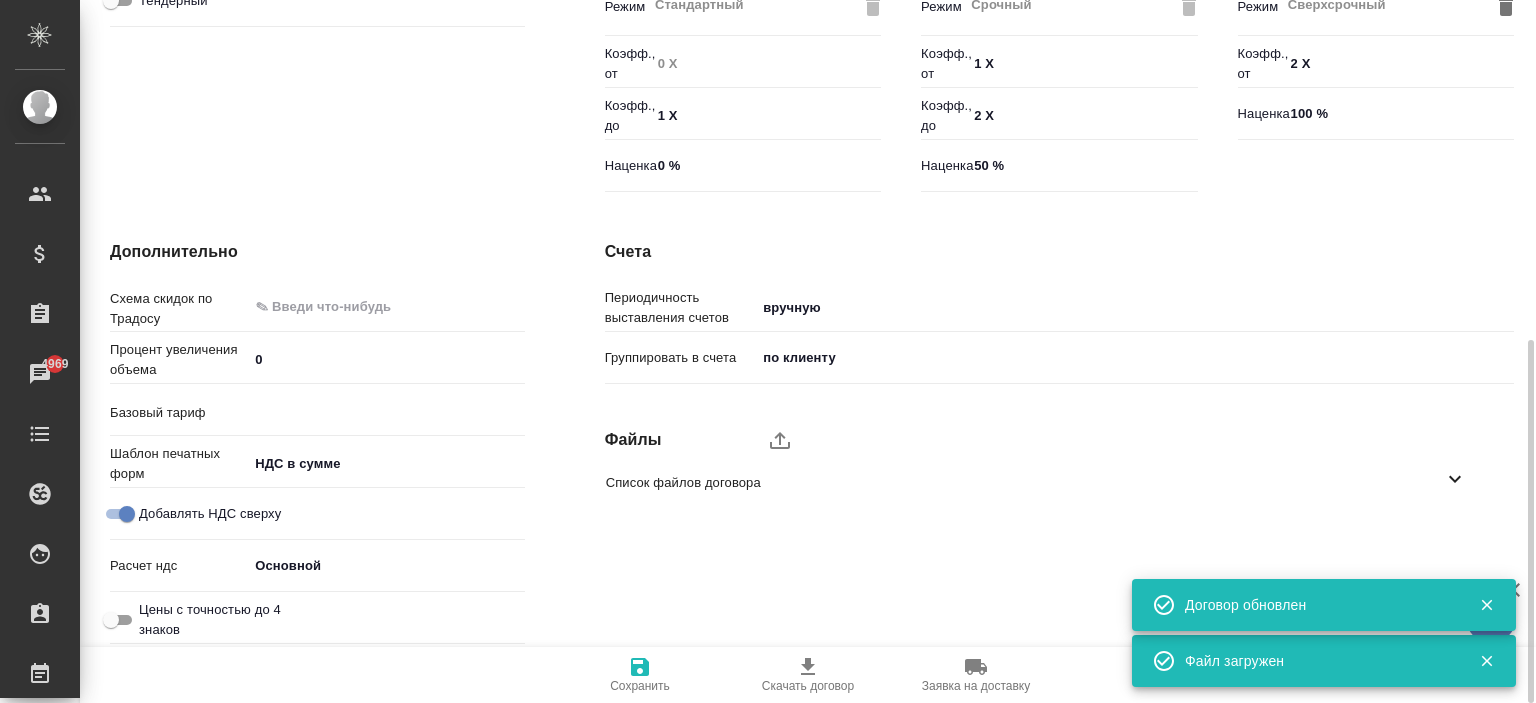 type on "Базовый ТП 2025" 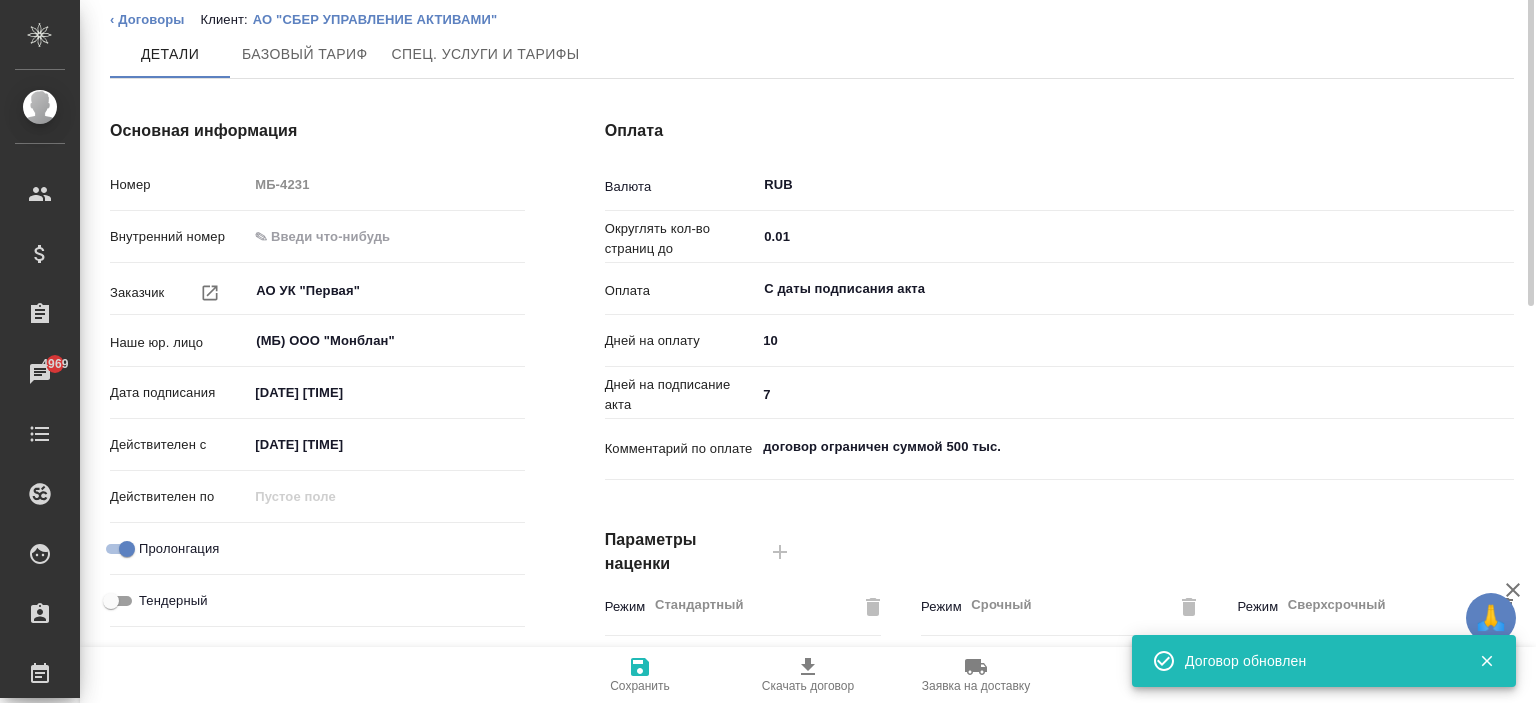scroll, scrollTop: 0, scrollLeft: 0, axis: both 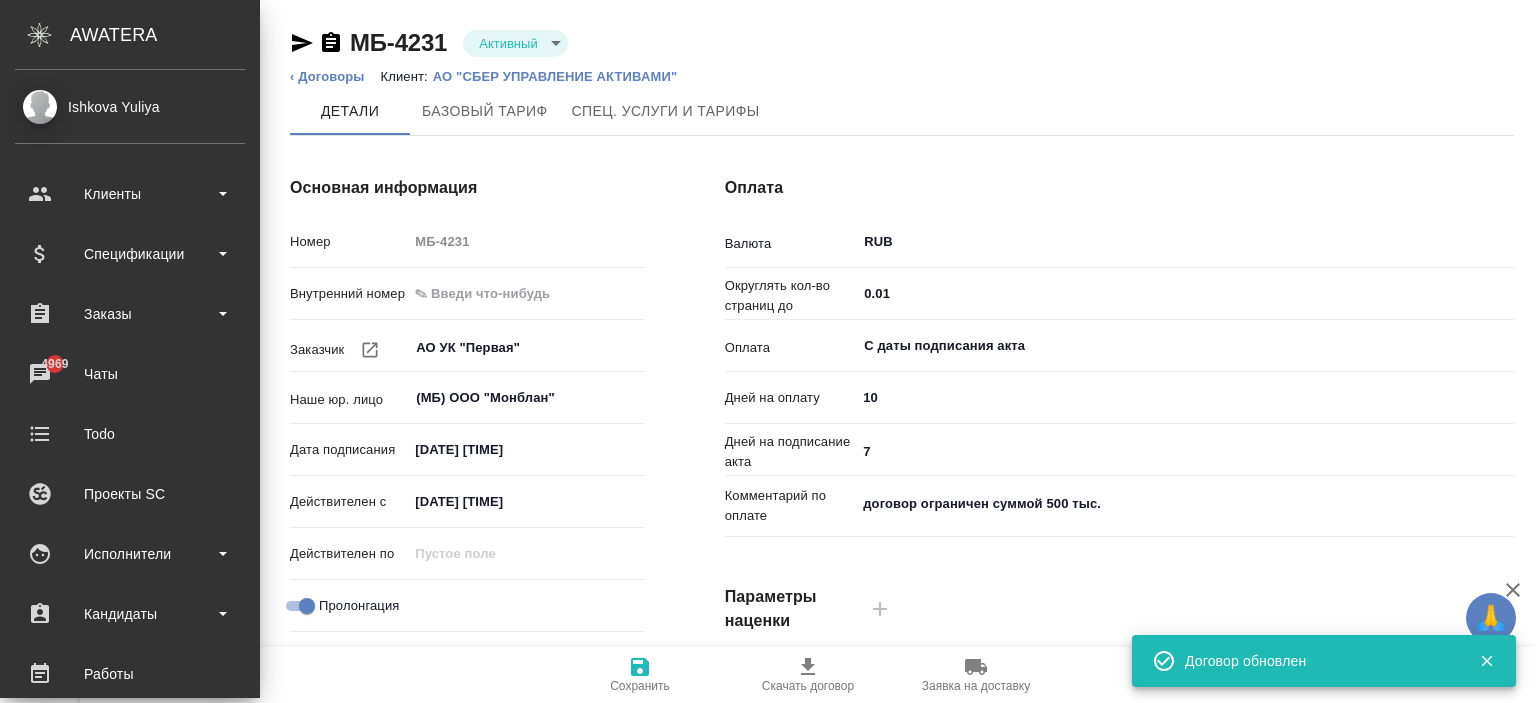 type on "x" 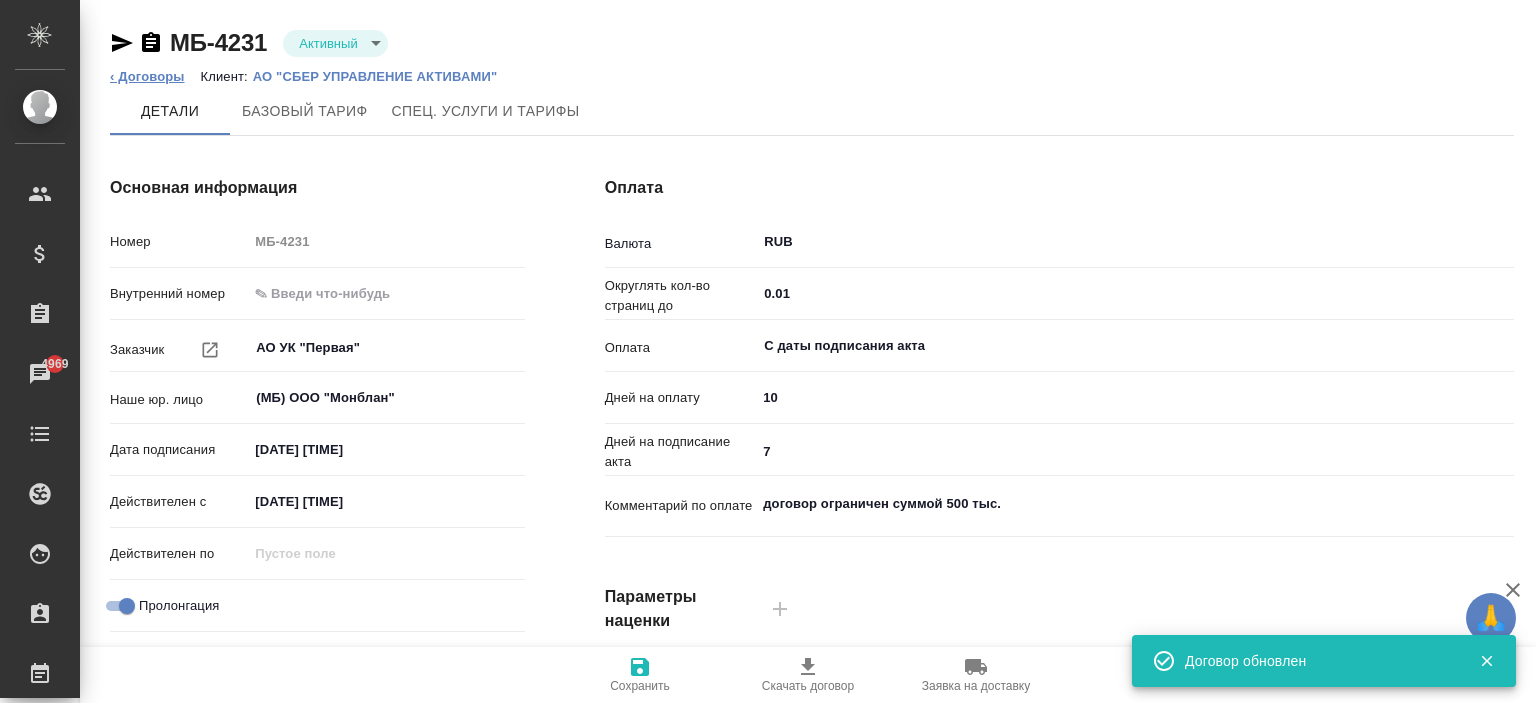 click on "‹ Договоры" at bounding box center [147, 76] 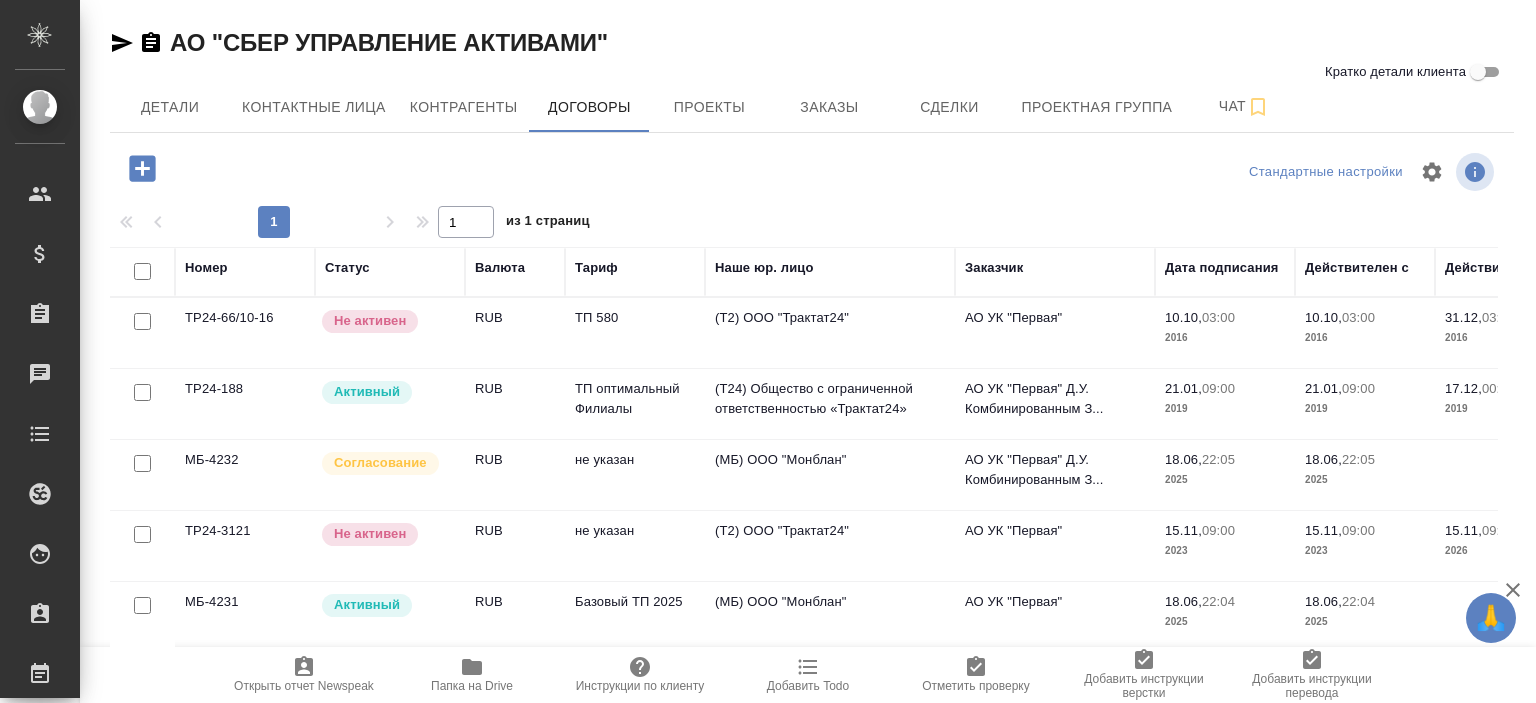 scroll, scrollTop: 0, scrollLeft: 0, axis: both 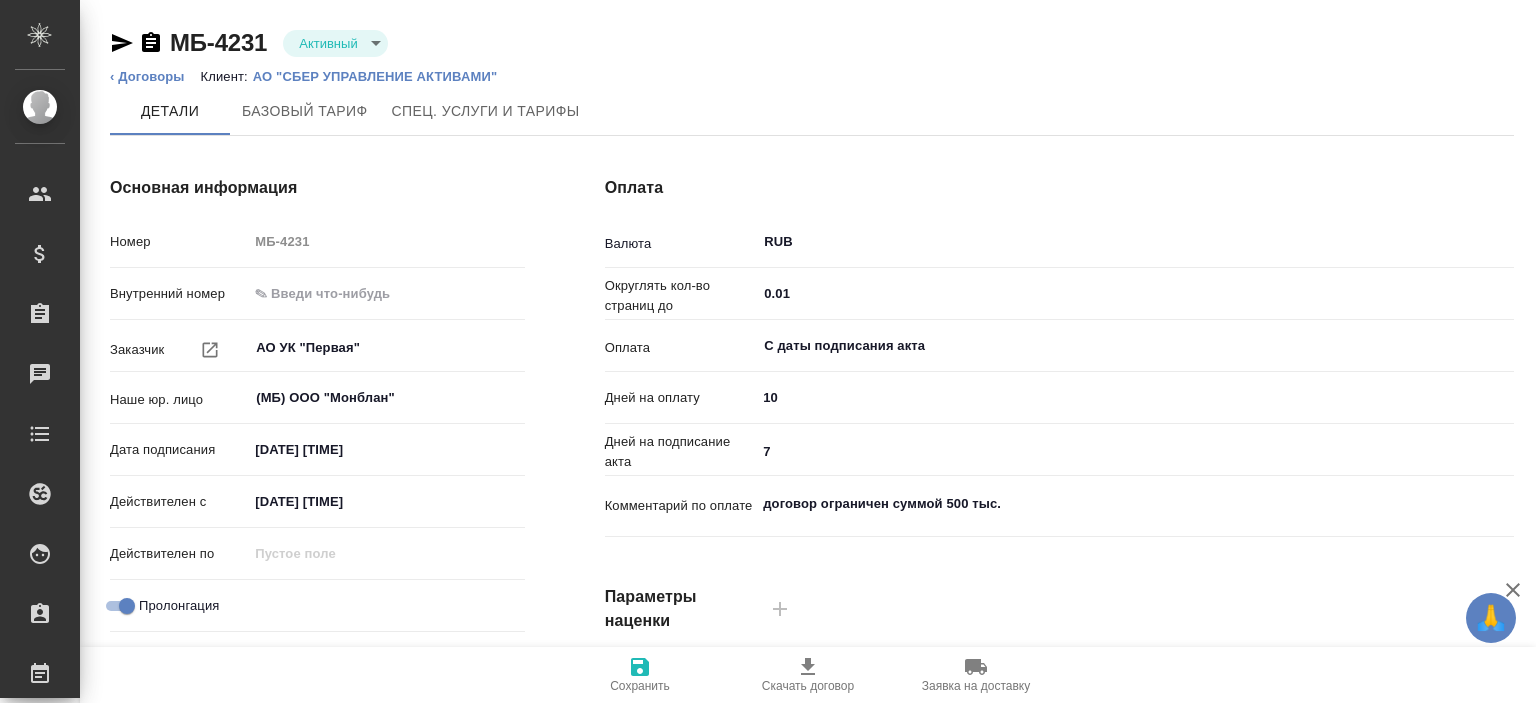 type on "Базовый ТП 2025" 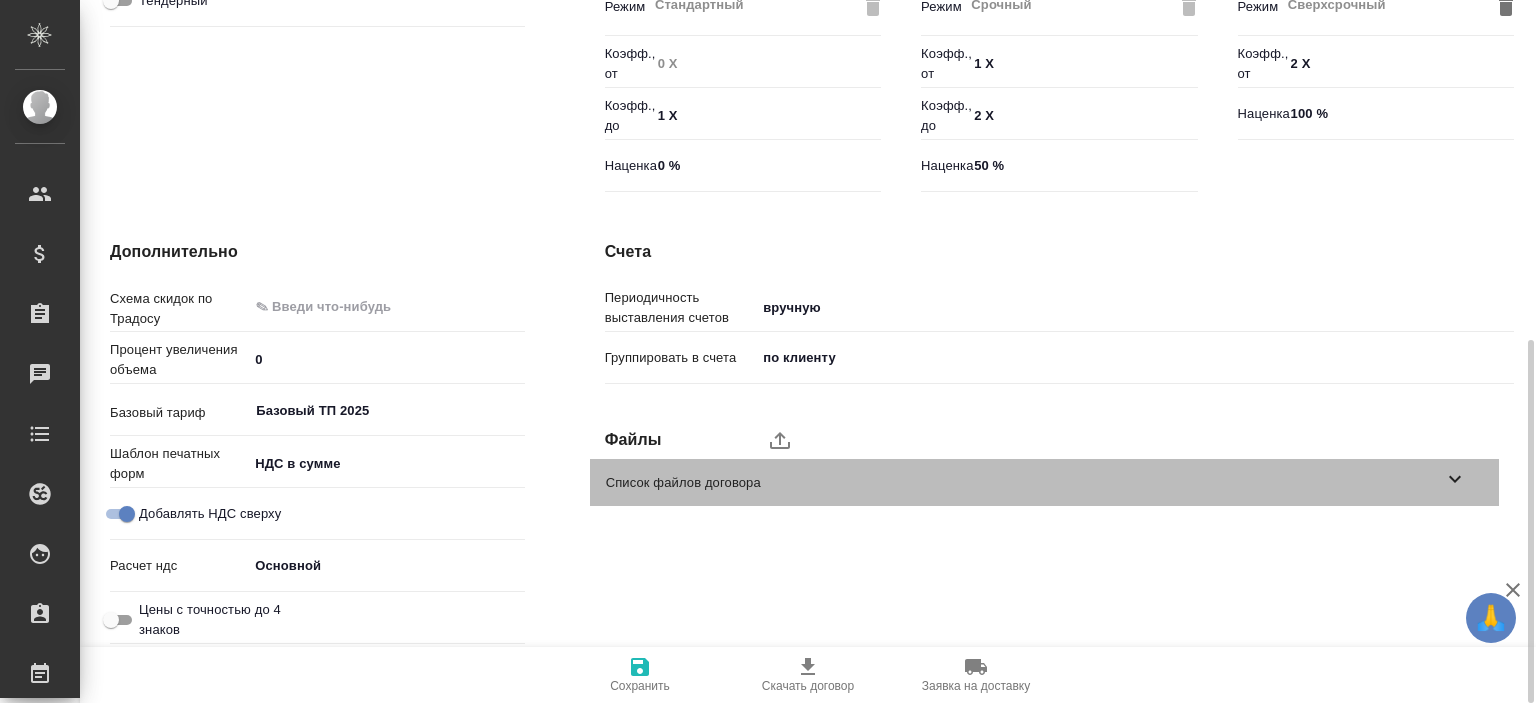 click on "Список файлов договора" at bounding box center (1044, 482) 